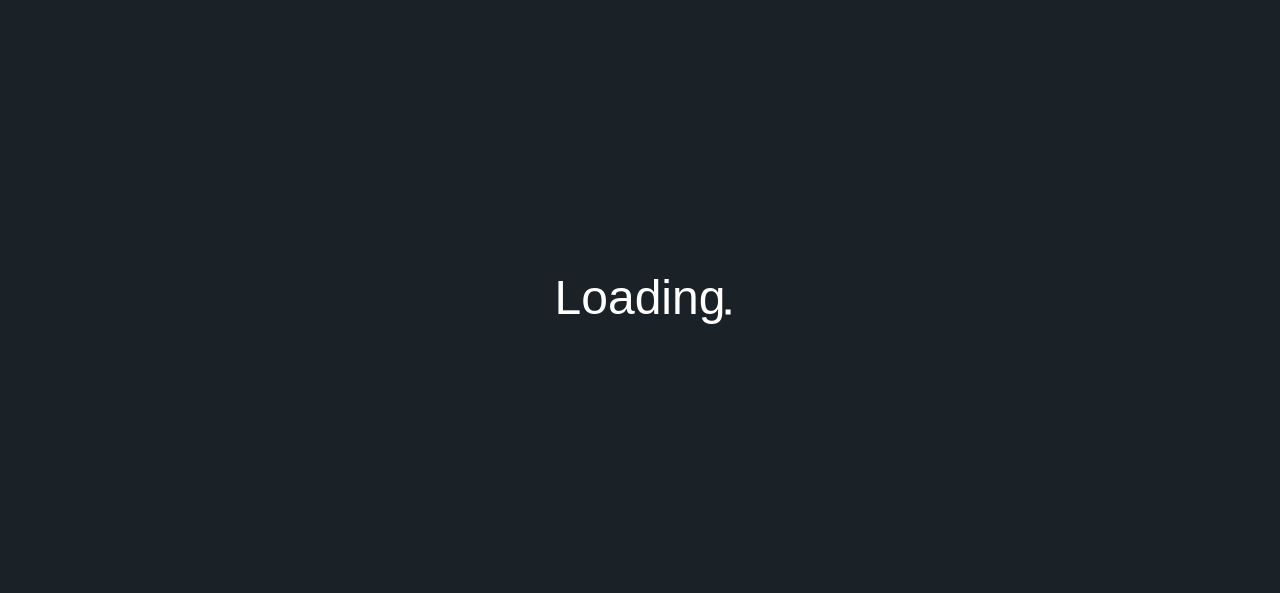 scroll, scrollTop: 0, scrollLeft: 0, axis: both 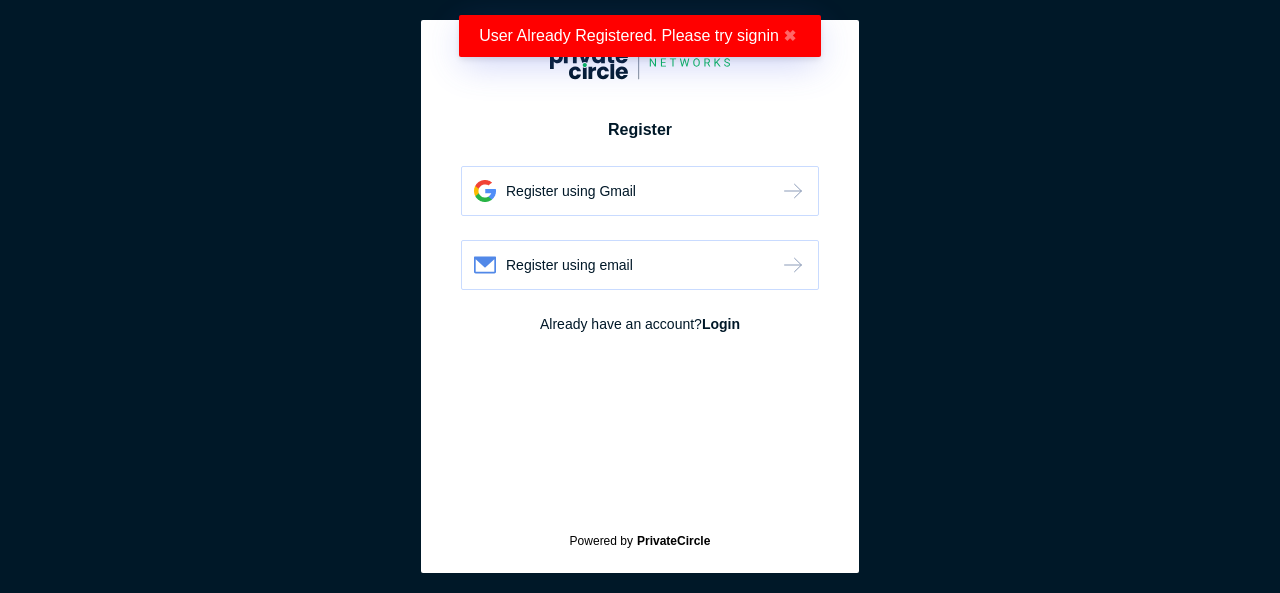 click on "Login" at bounding box center (721, 324) 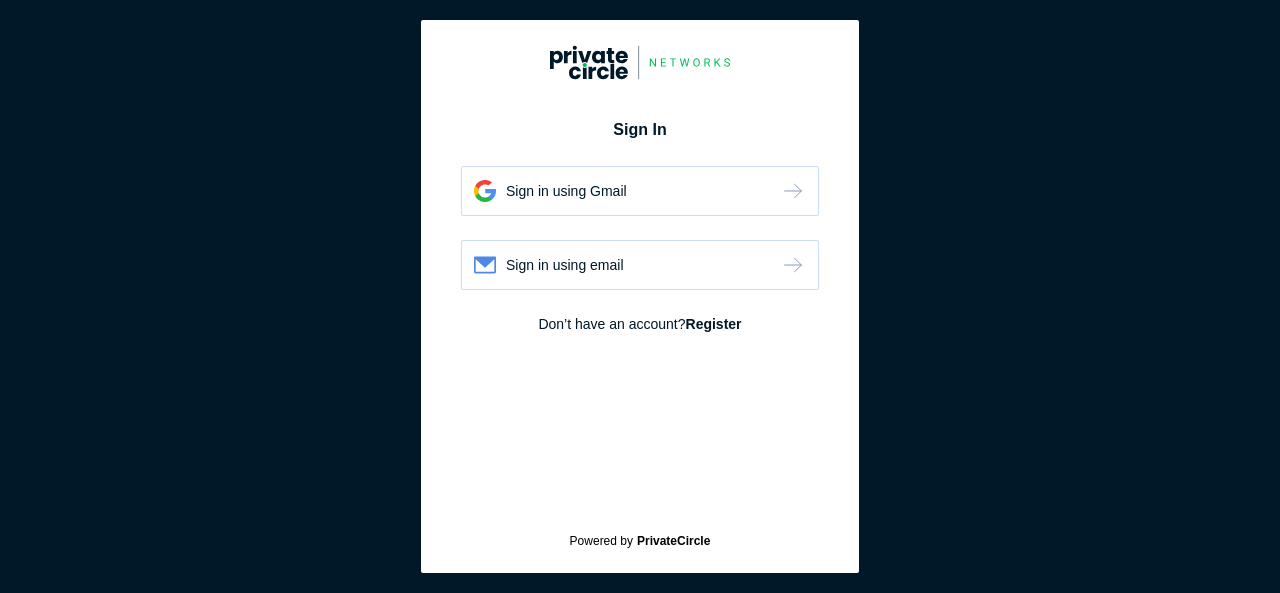scroll, scrollTop: 0, scrollLeft: 0, axis: both 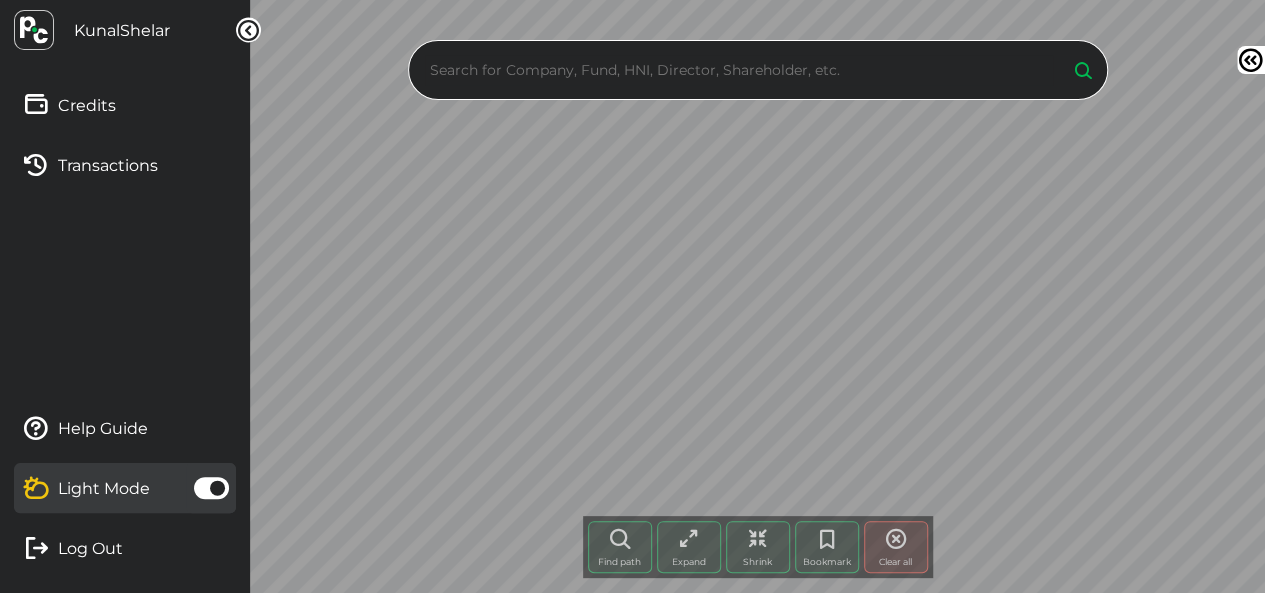 click at bounding box center [739, 70] 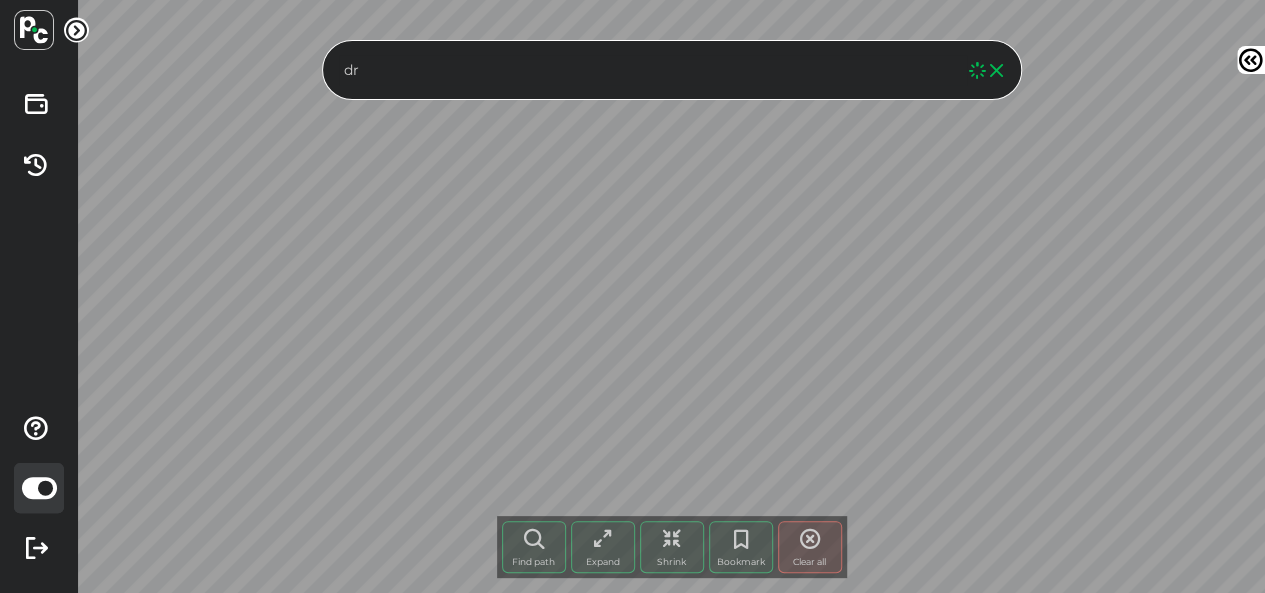 type on "d" 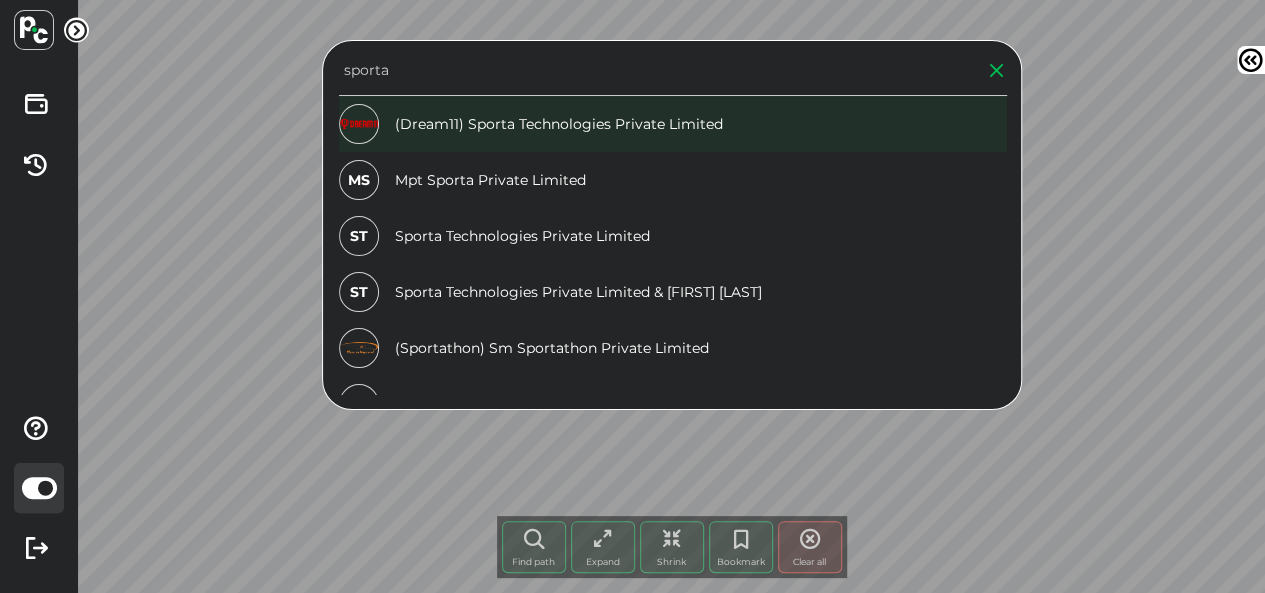 click on "(Dream11) Sporta Technologies Private Limited" at bounding box center (673, 124) 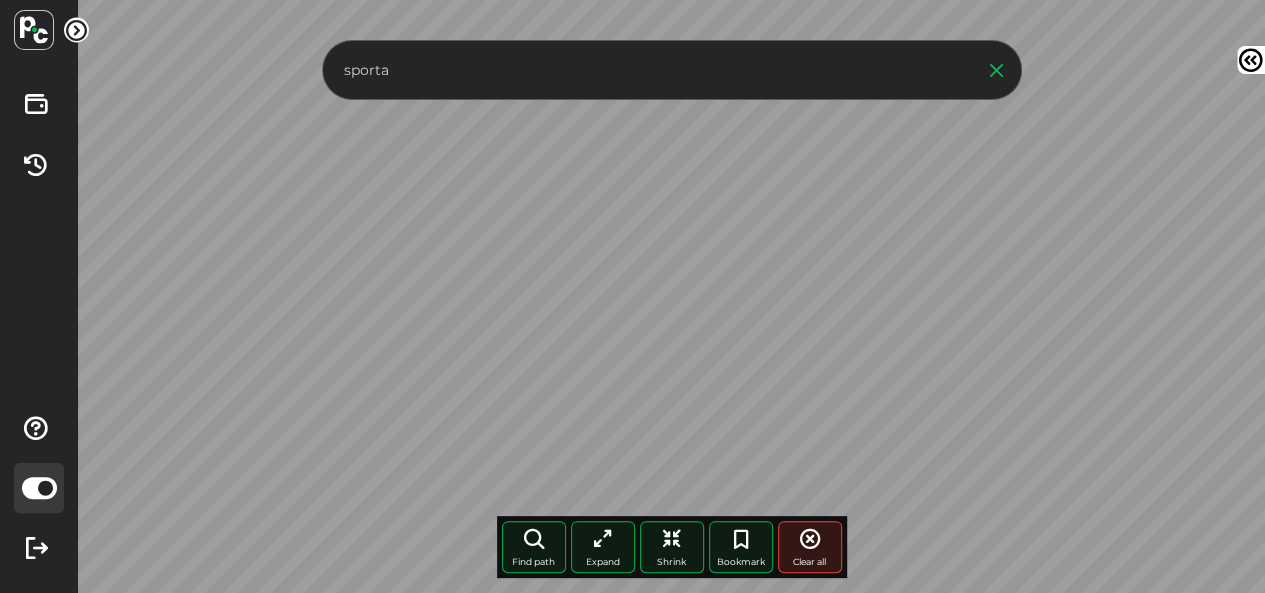 click on "sporta" at bounding box center (653, 70) 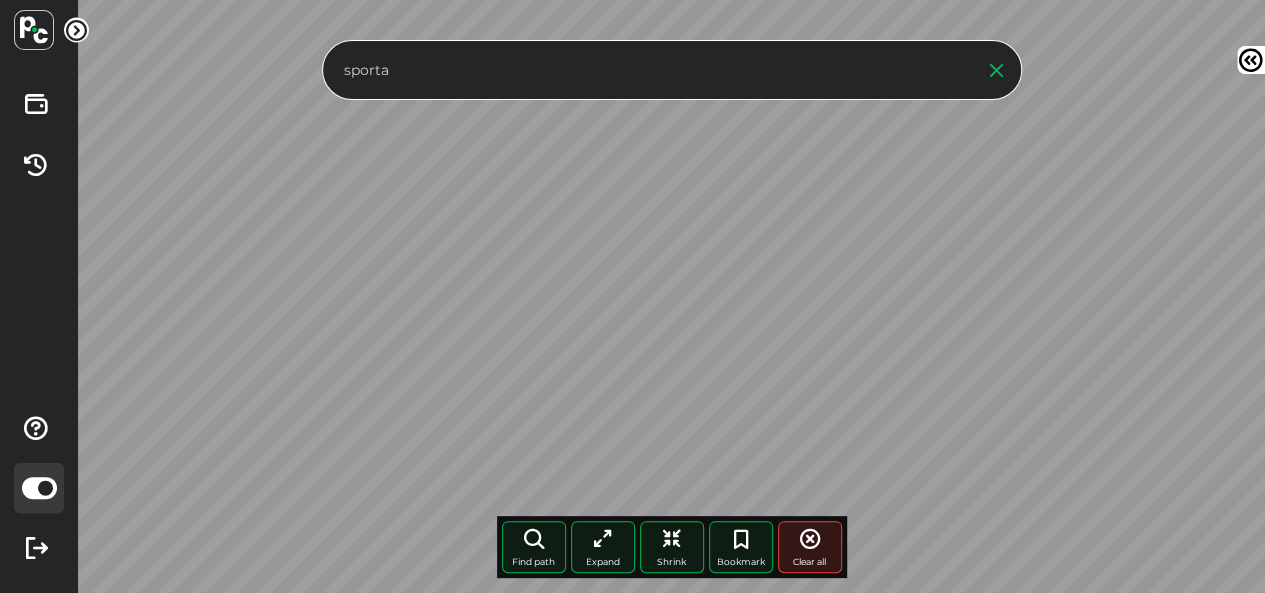 click on "sporta" at bounding box center (653, 70) 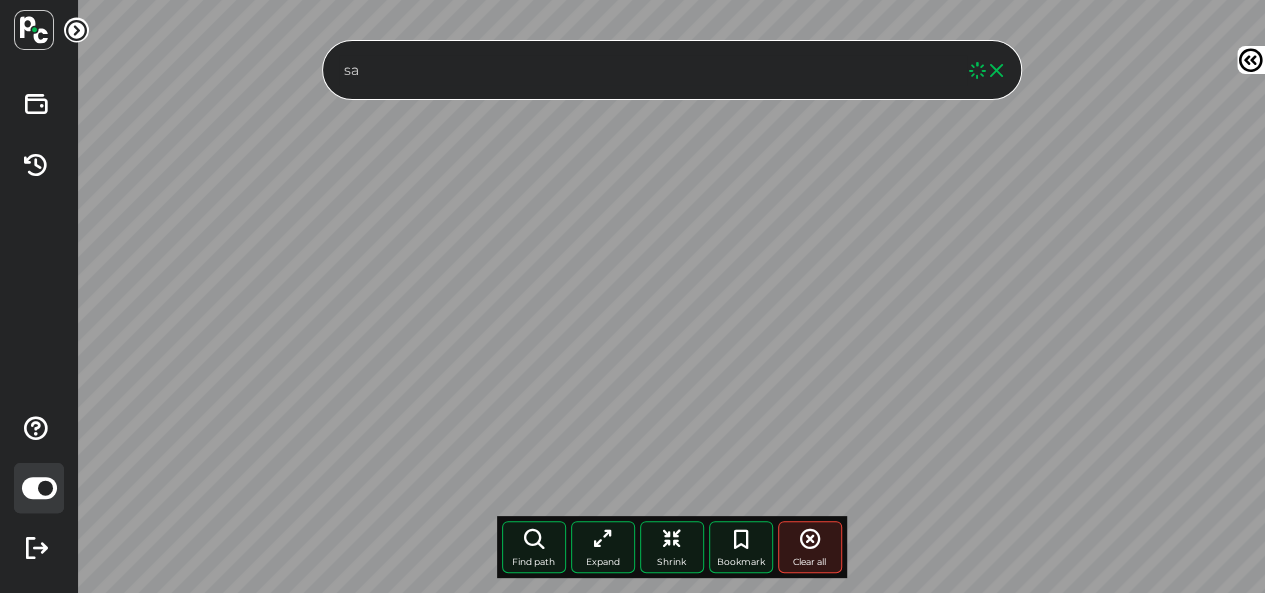 type on "s" 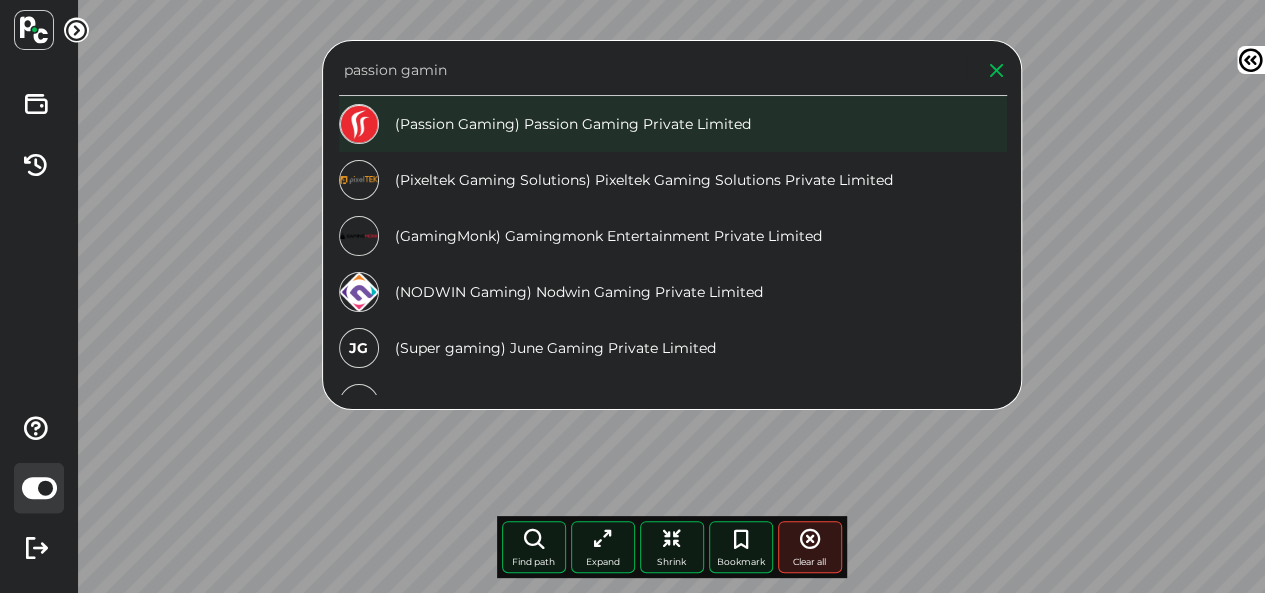 type on "passion gamin" 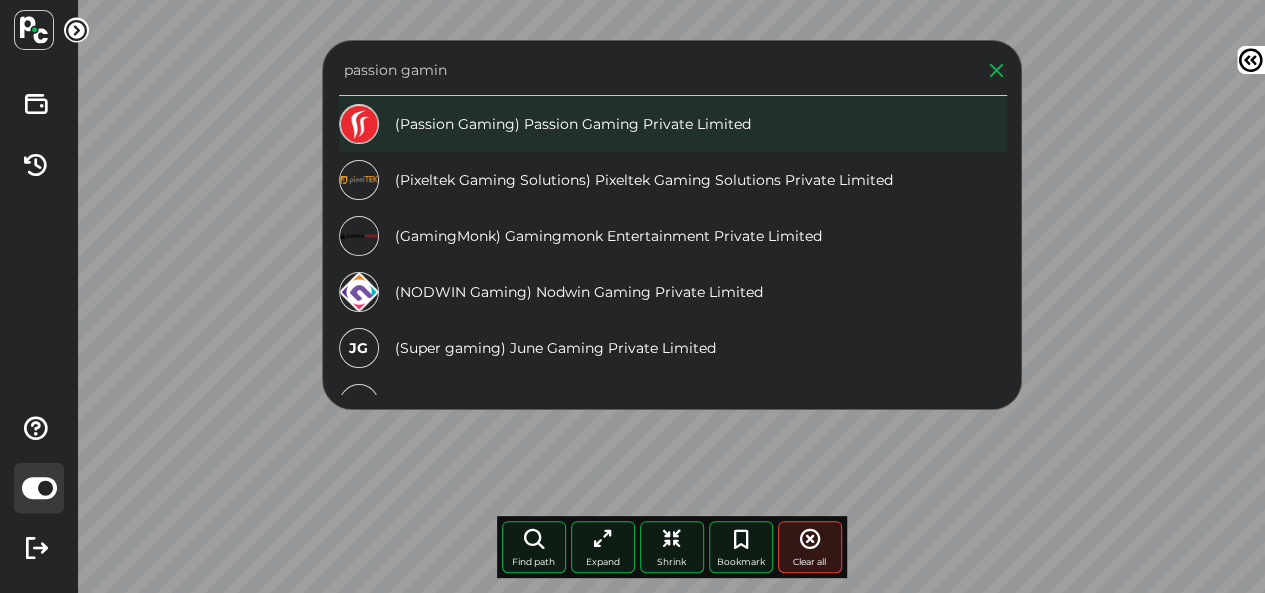 click on "(Passion Gaming) Passion Gaming Private Limited" at bounding box center [673, 124] 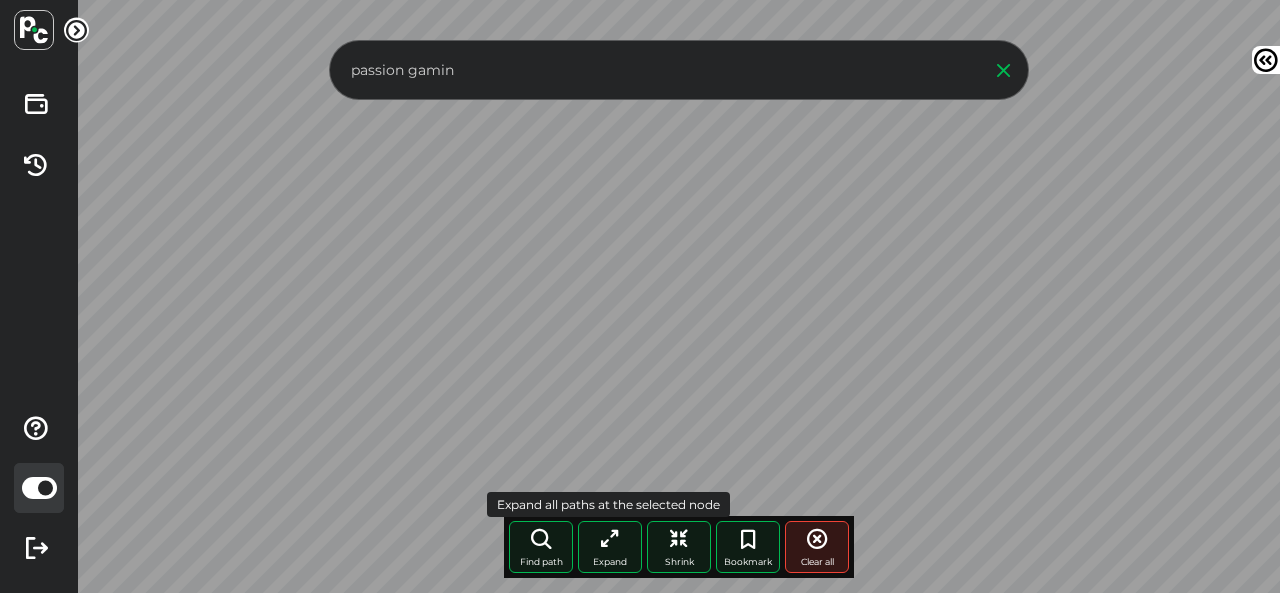 click on "Expand" at bounding box center [610, 547] 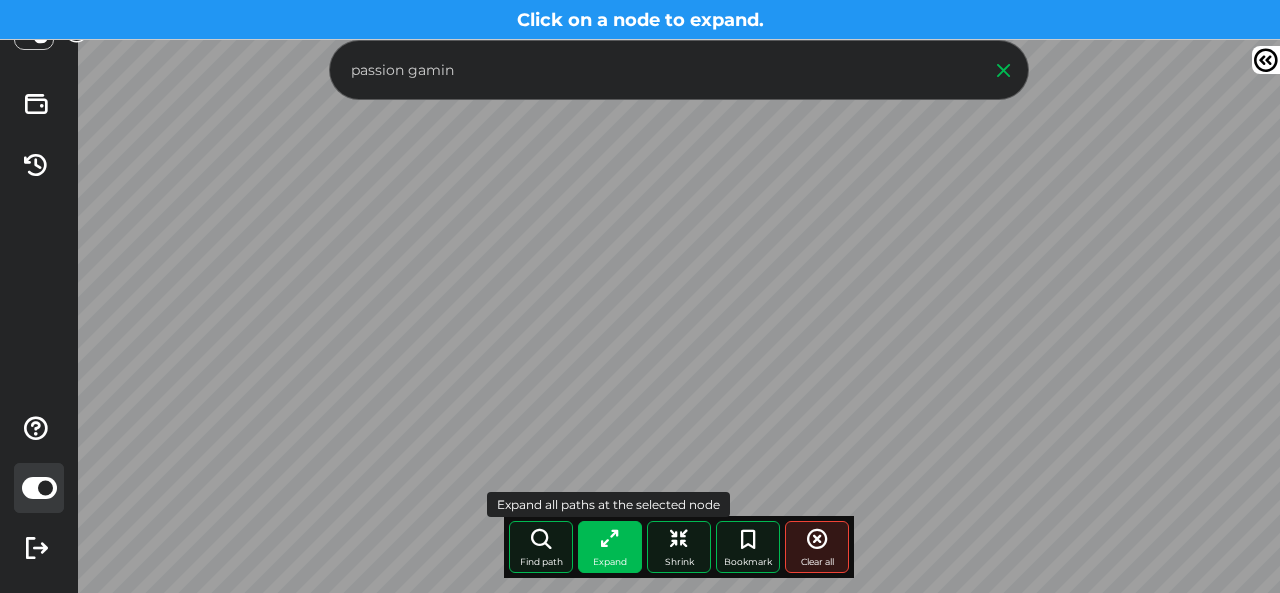 click on "Expand" at bounding box center [610, 547] 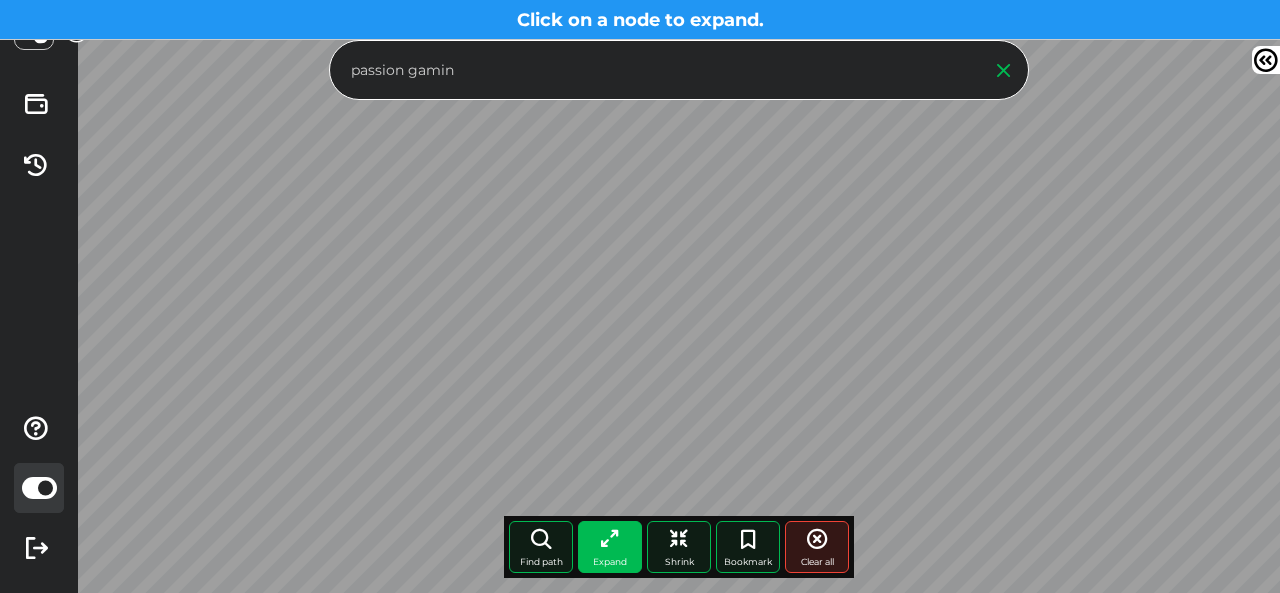 click on "passion gamin
Find path
More paths
Expand
Shrink
Bookmark
Clear all
Node click history
No history available.
Bookmarks" at bounding box center [679, 296] 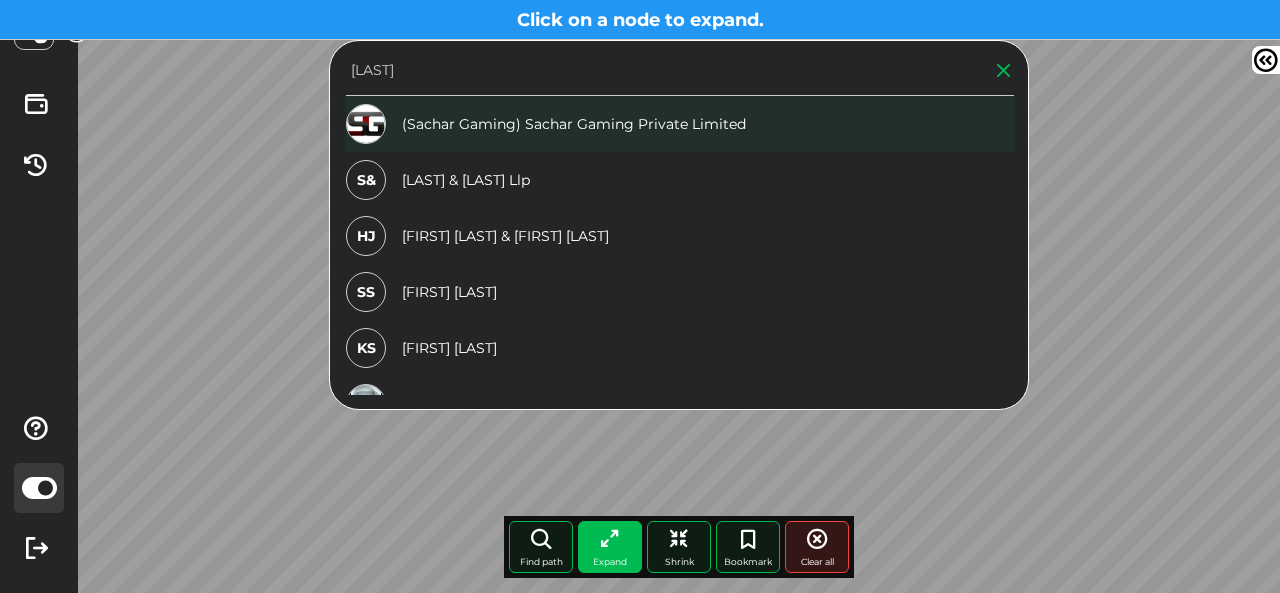click on "(Sachar Gaming) Sachar Gaming Private Limited" at bounding box center [680, 124] 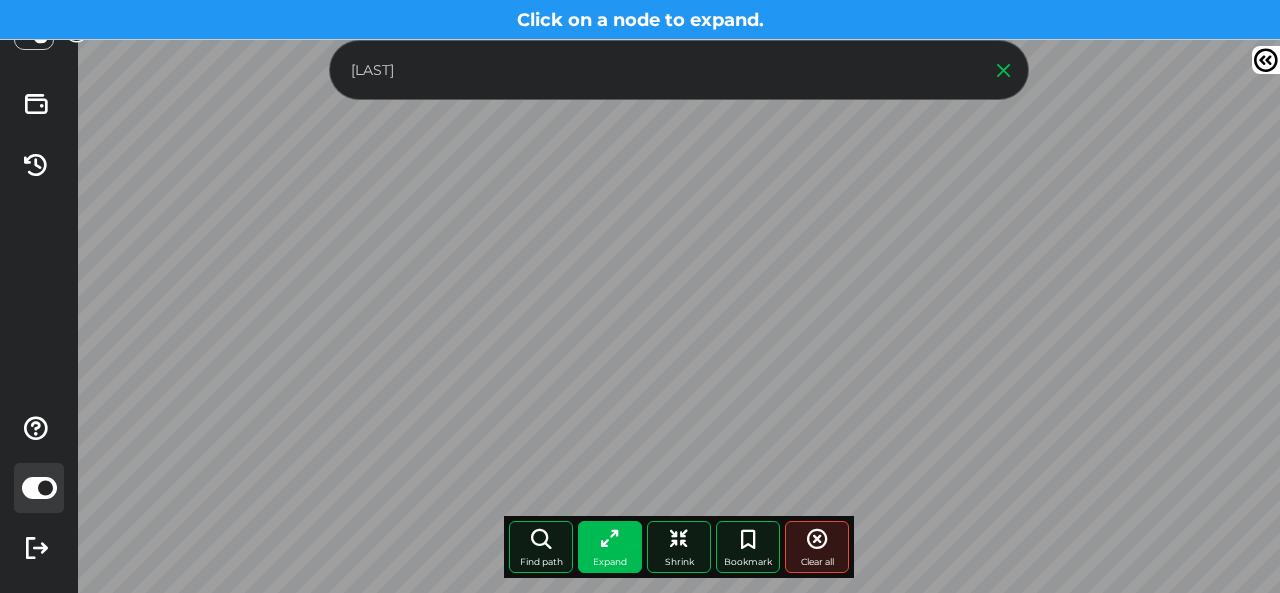 click on "sachar" at bounding box center (660, 70) 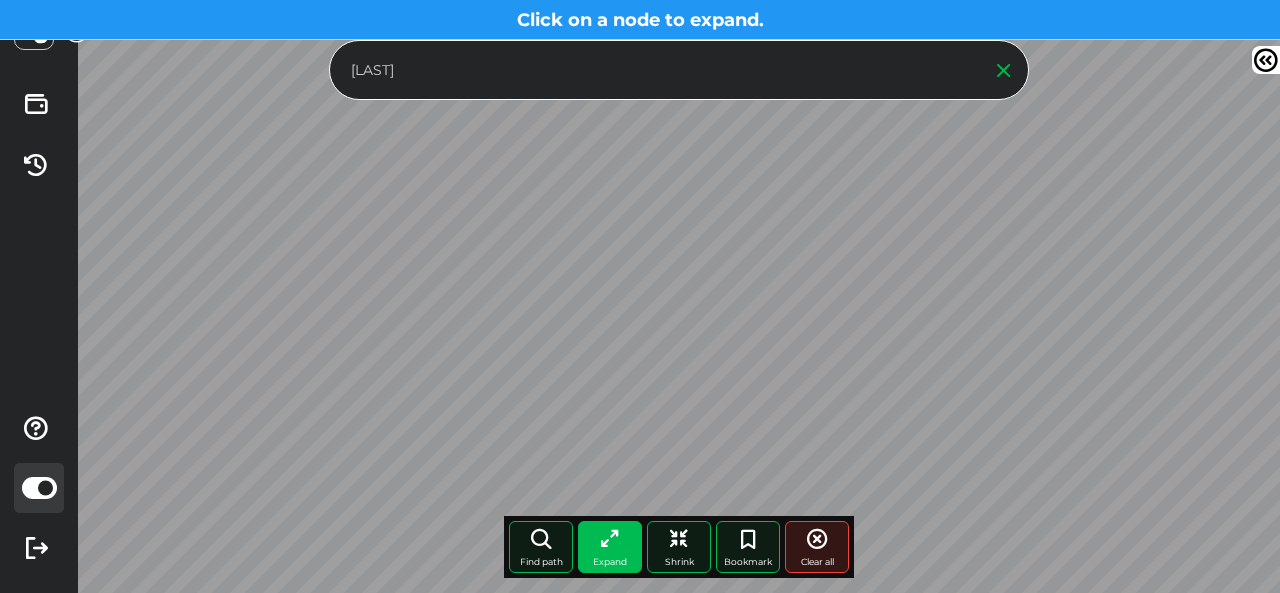 click on "sachar" at bounding box center (660, 70) 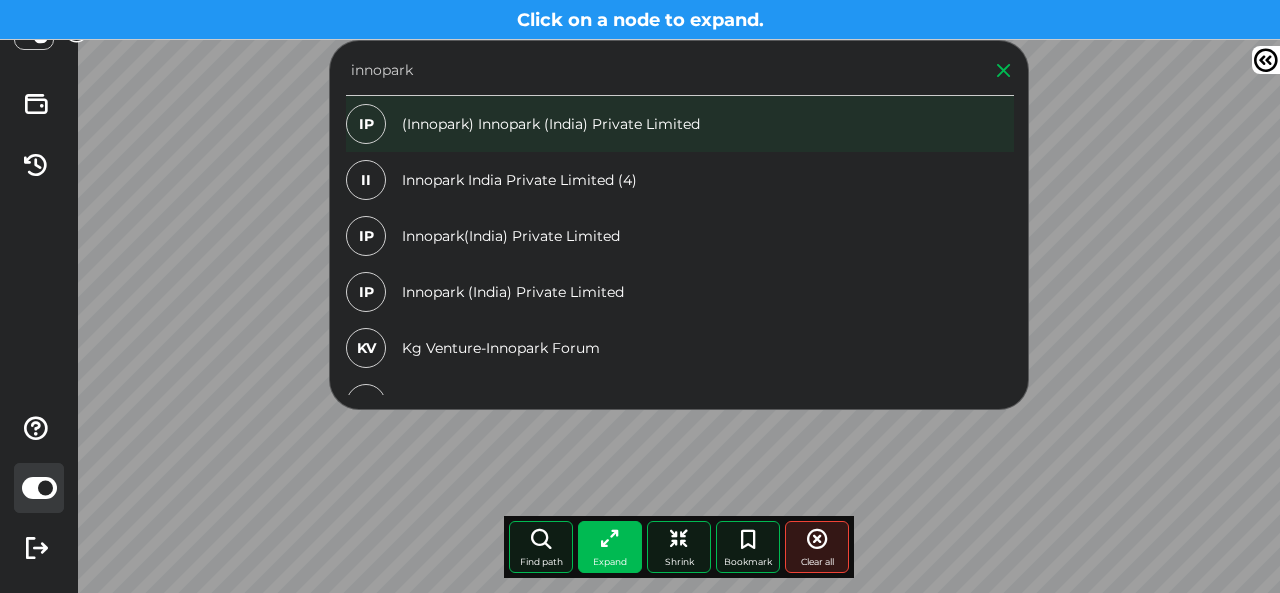 click on "IP (Innopark) Innopark (India) Private Limited" at bounding box center (680, 124) 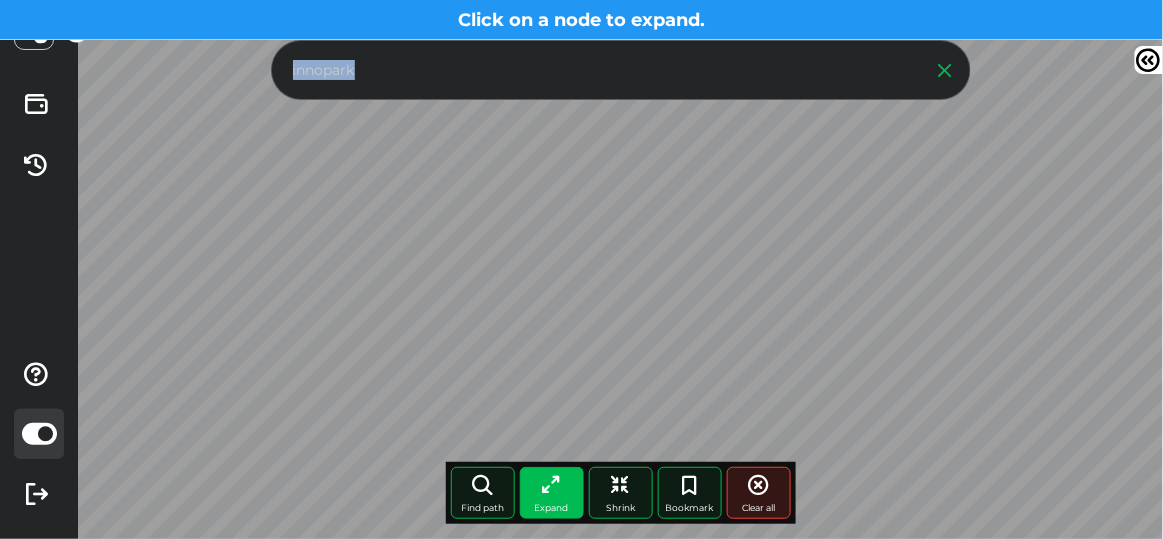 drag, startPoint x: 686, startPoint y: 96, endPoint x: 403, endPoint y: 95, distance: 283.00177 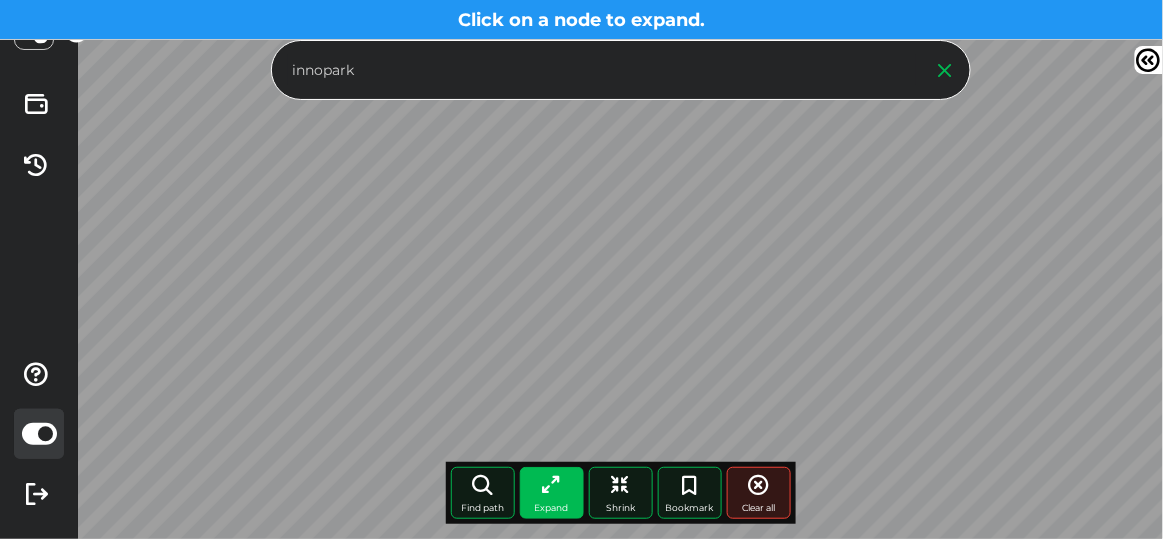 click on "innopark
Find path
More paths
Expand
Shrink
Bookmark
Clear all
Node click history
No history available.
Bookmarks" at bounding box center (620, 269) 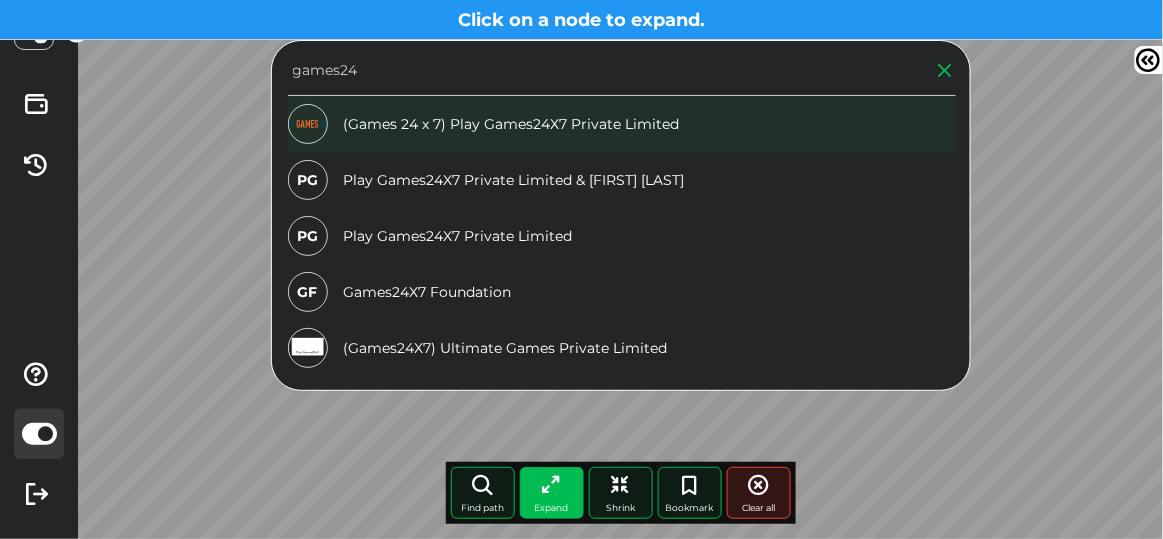 type on "games24" 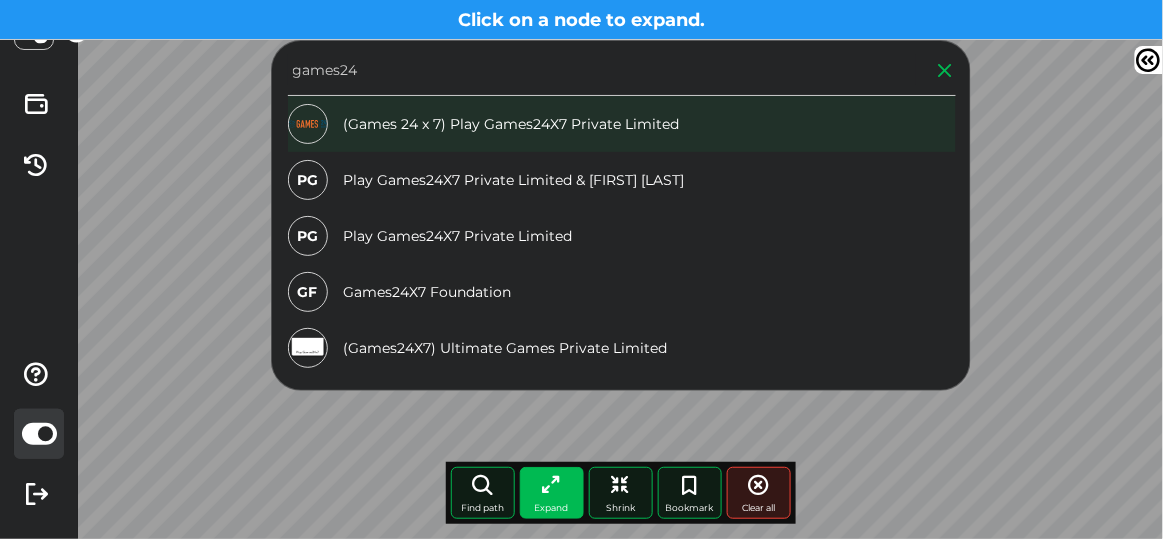 click on "(Games 24 x 7) Play Games24X7 Private Limited" at bounding box center [622, 124] 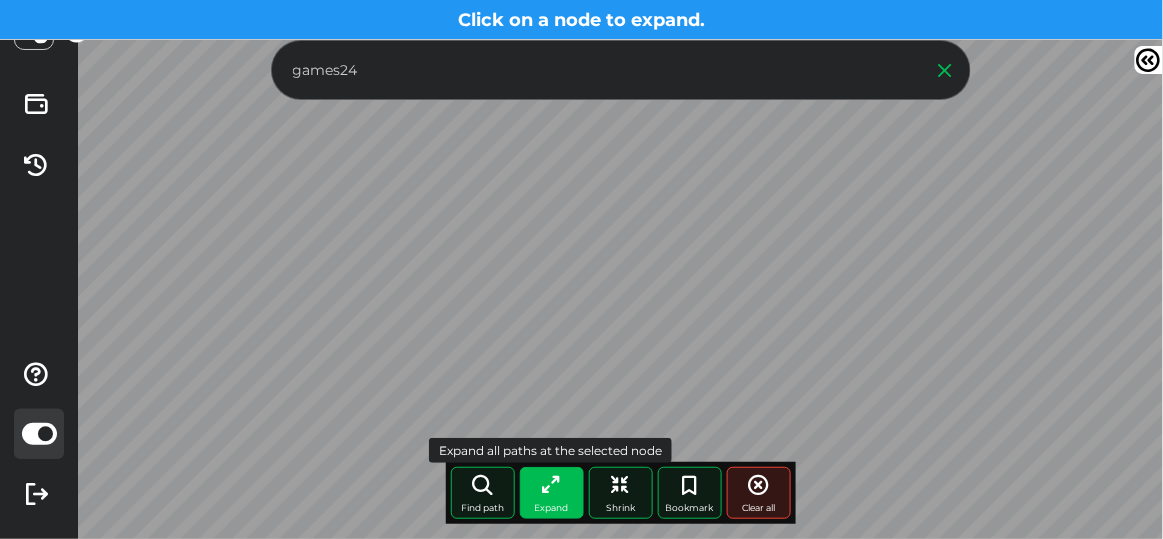 click at bounding box center [552, 485] 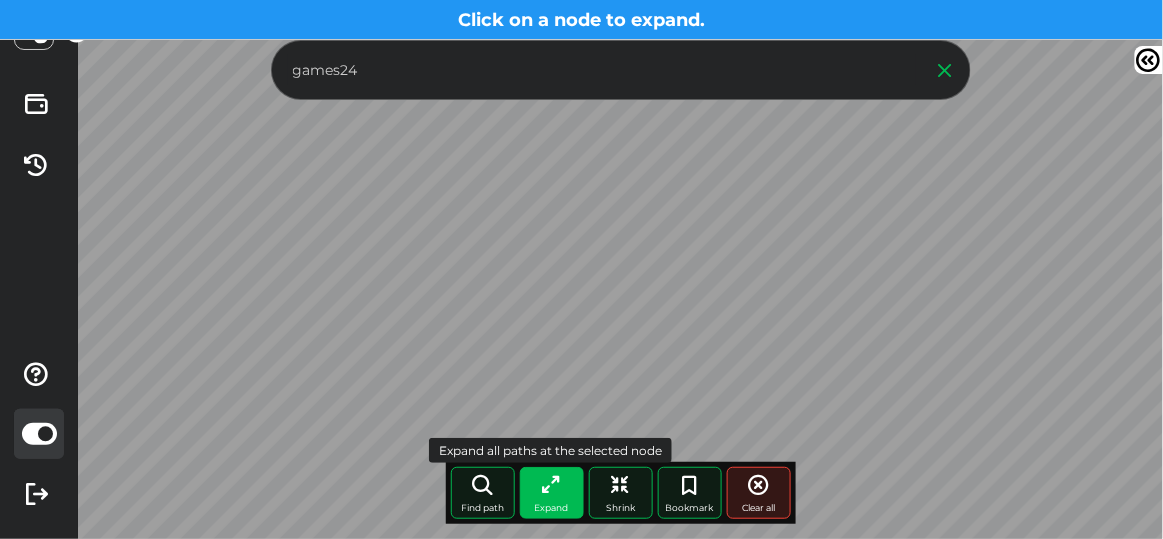 click on "Expand" at bounding box center [552, 493] 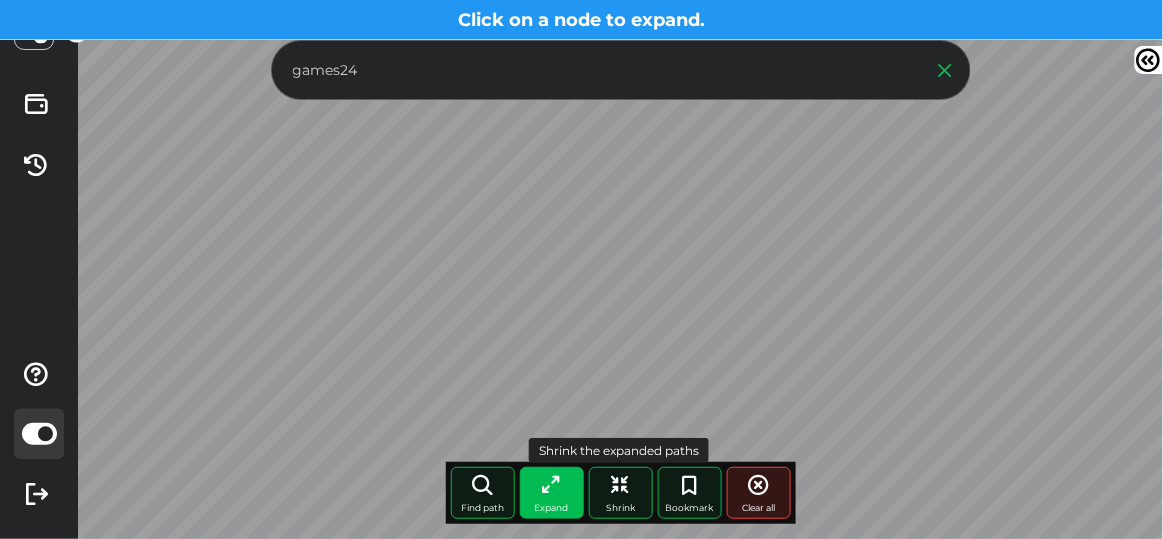 click at bounding box center [621, 485] 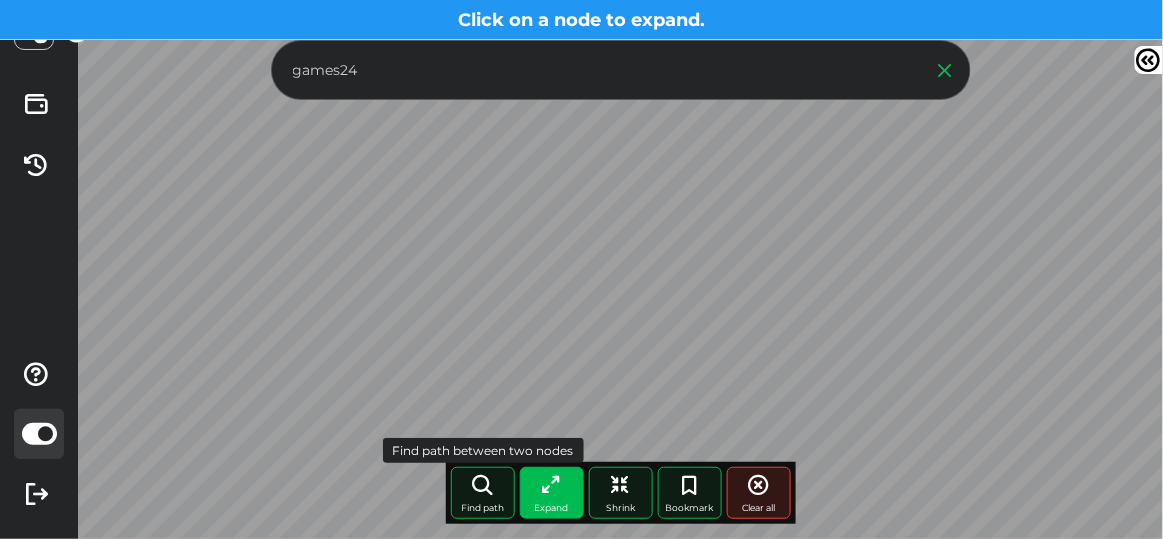 click on "Find path" at bounding box center (483, 493) 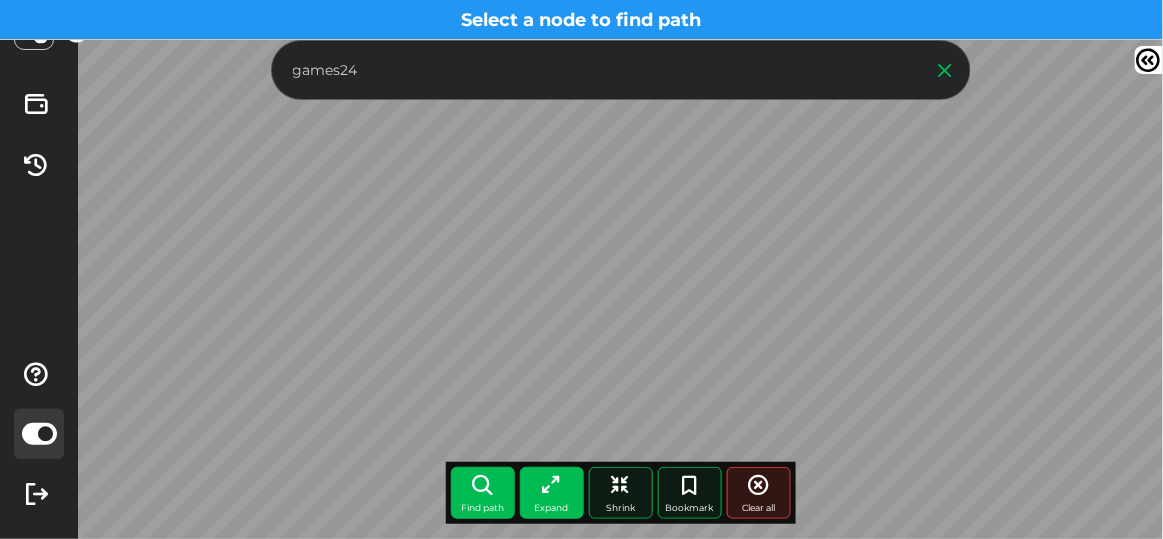 click at bounding box center [946, 70] 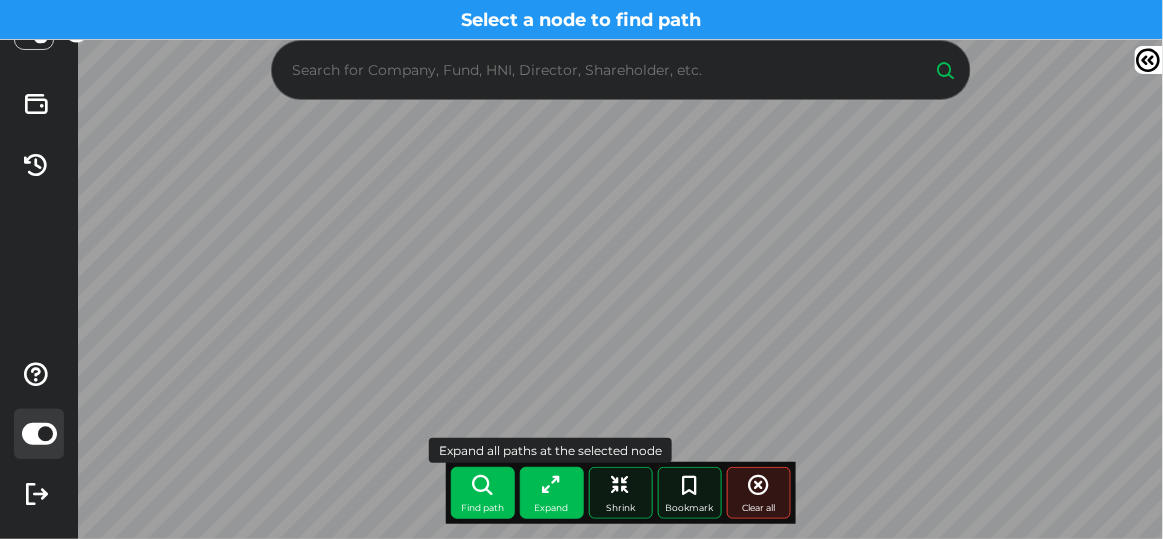 click at bounding box center [552, 485] 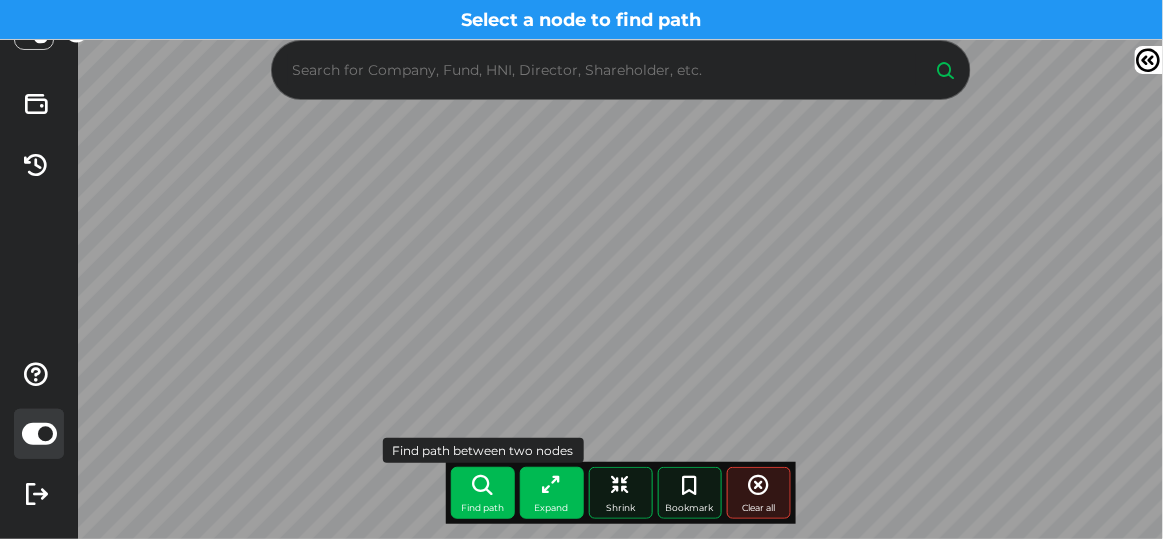click at bounding box center [483, 485] 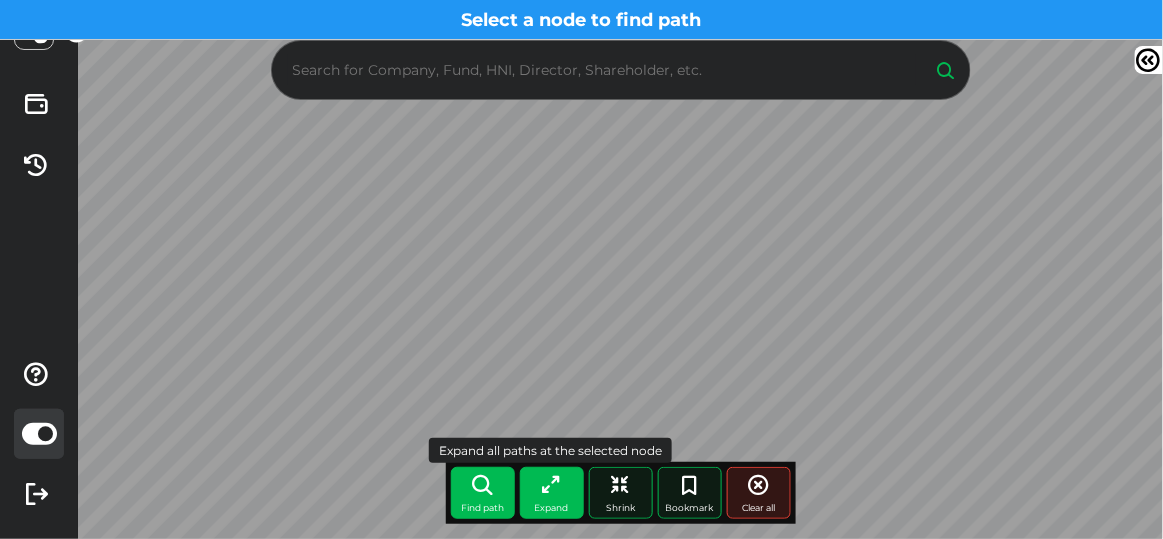 click on "Expand" at bounding box center (552, 493) 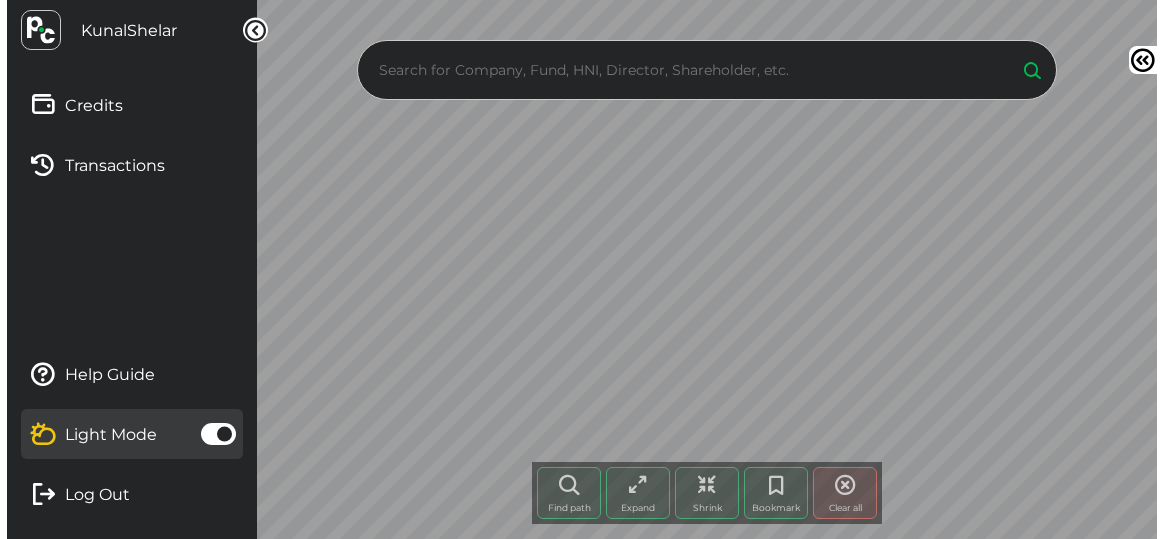 scroll, scrollTop: 0, scrollLeft: 0, axis: both 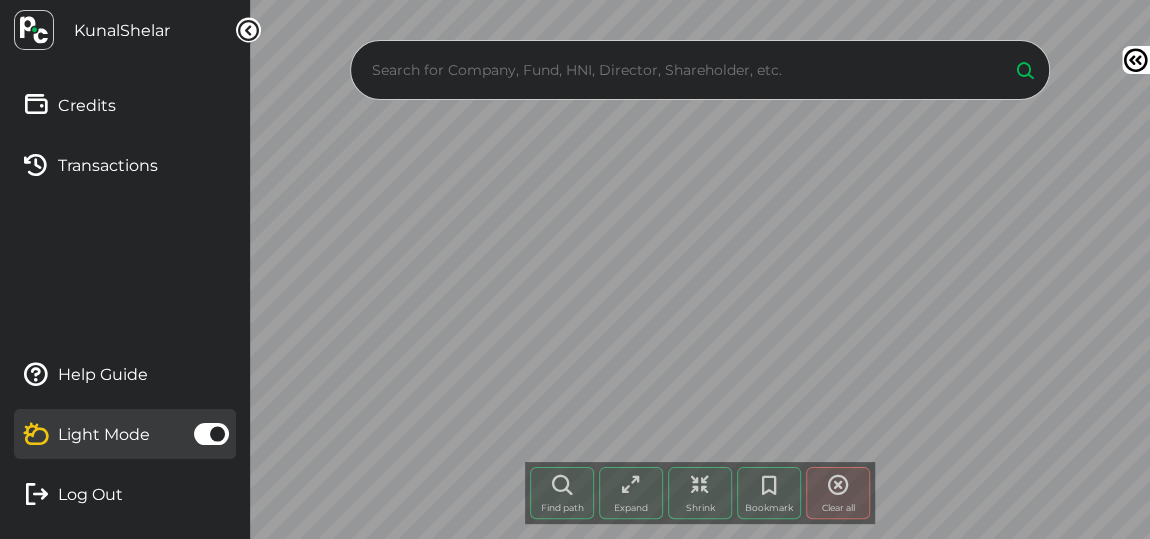 click at bounding box center (681, 70) 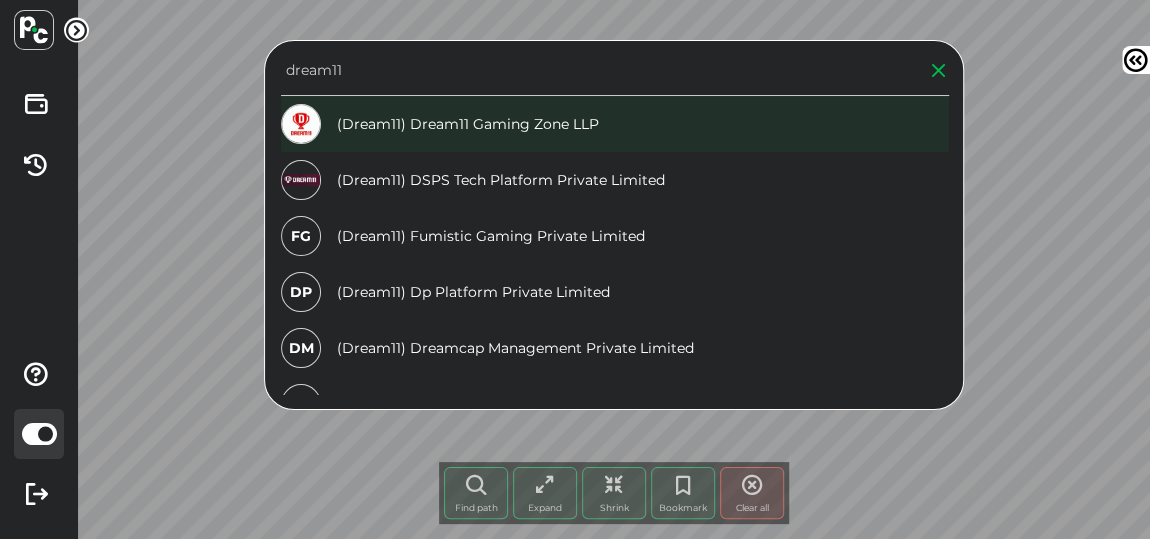 click on "(Dream11) Dream11 Gaming Zone LLP" at bounding box center [615, 124] 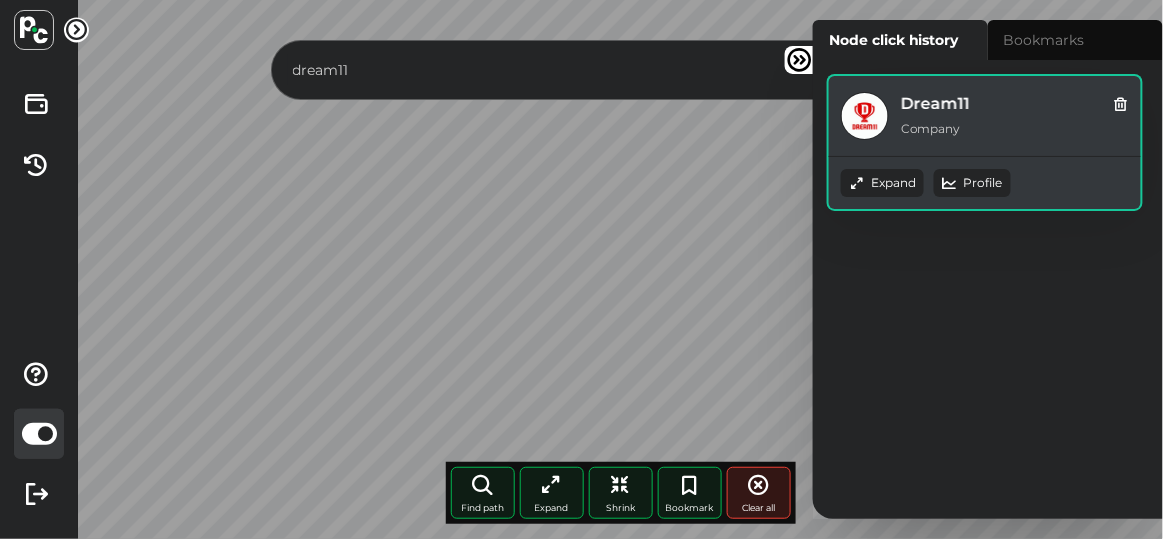 drag, startPoint x: 895, startPoint y: 168, endPoint x: 894, endPoint y: 178, distance: 10.049875 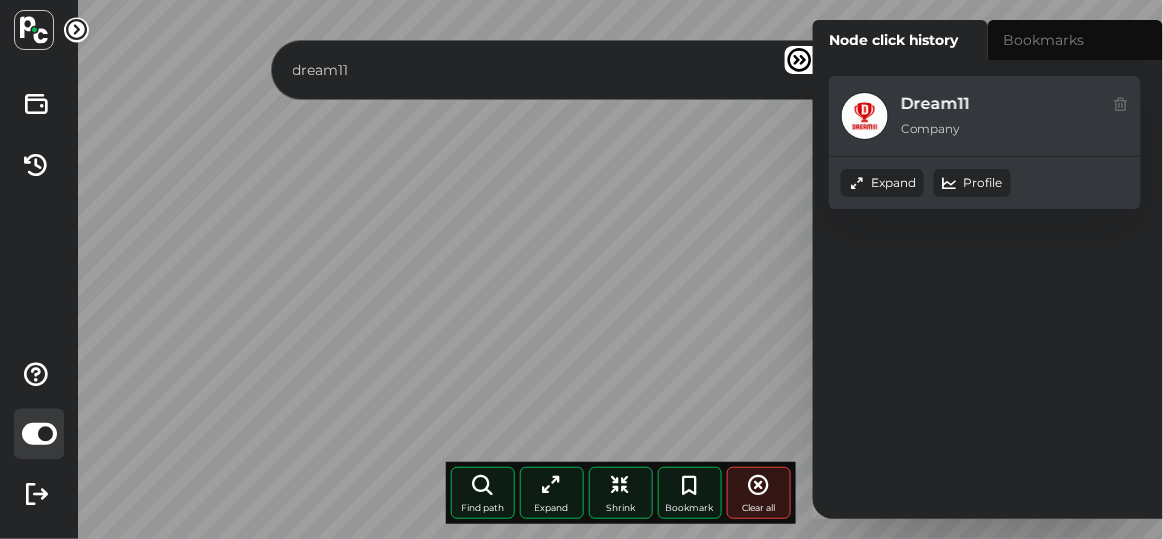 click on "dream11" at bounding box center (602, 70) 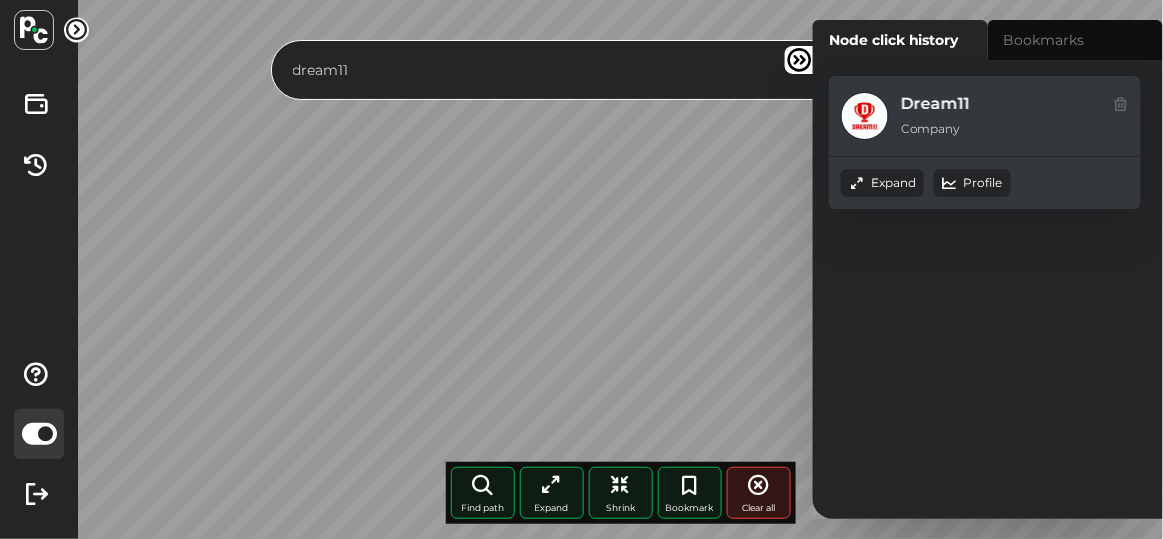 click on "dream11" at bounding box center (602, 70) 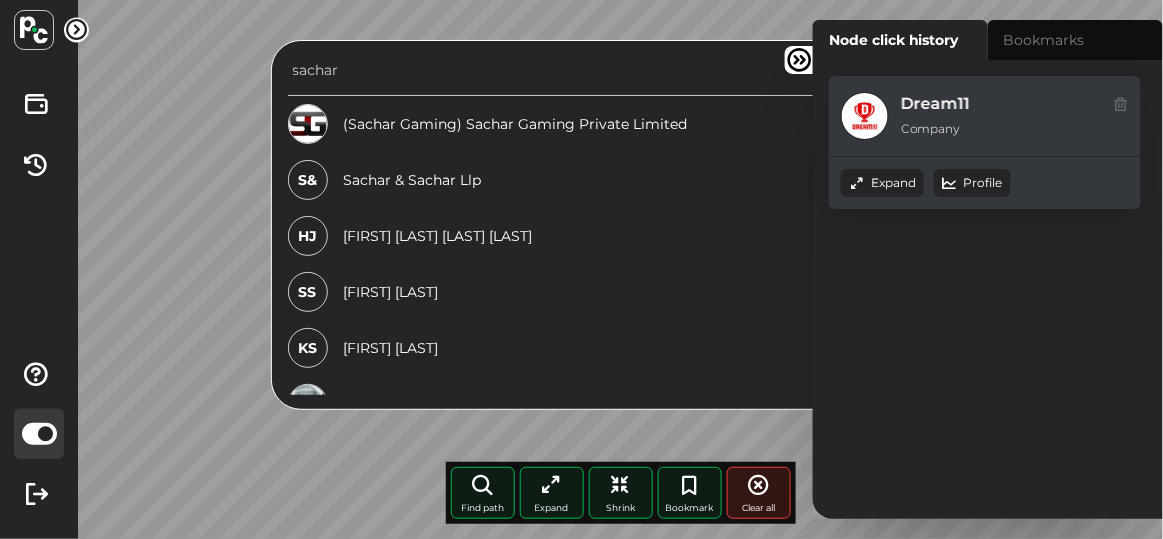 type on "sachar" 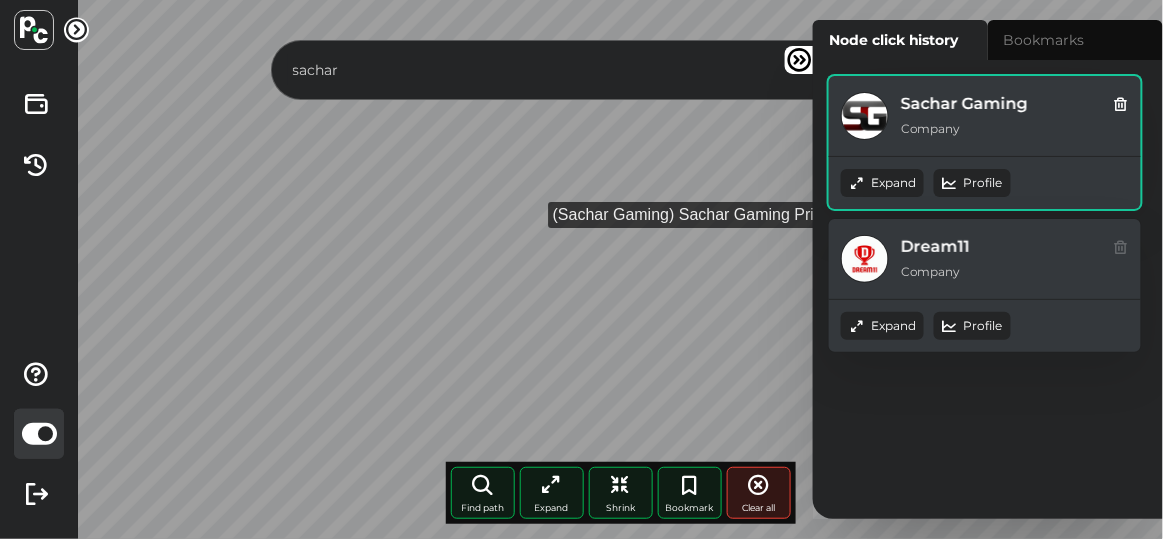 click on "Expand" at bounding box center (882, 183) 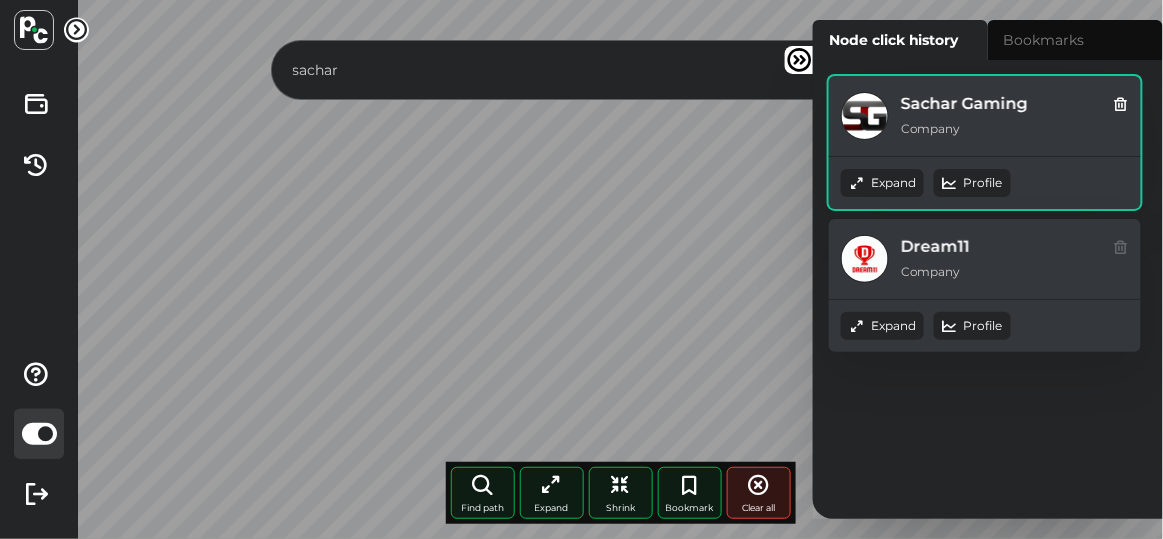 click at bounding box center (1121, 102) 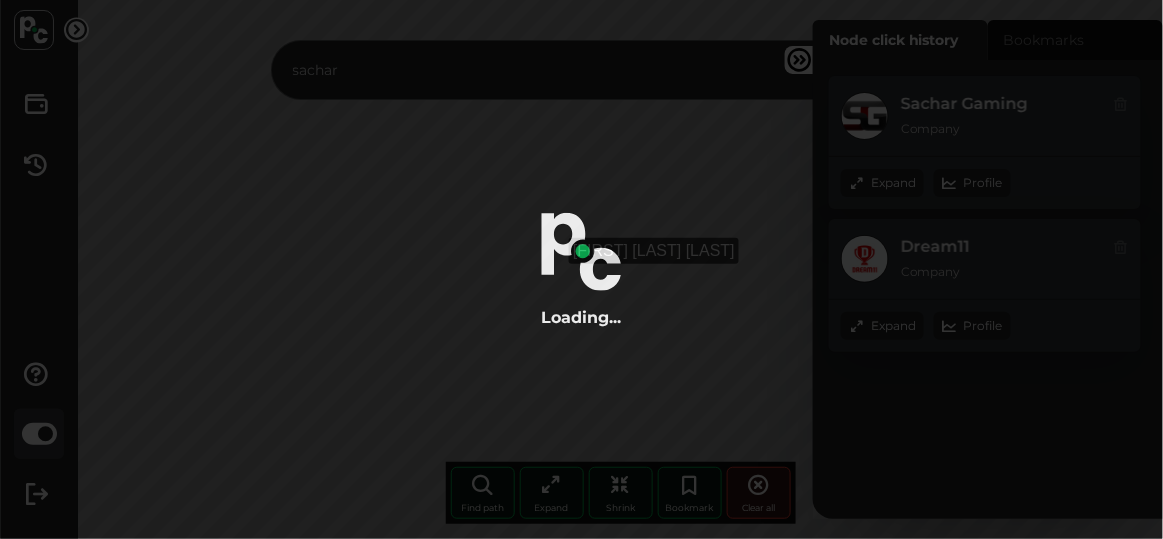 radio on "true" 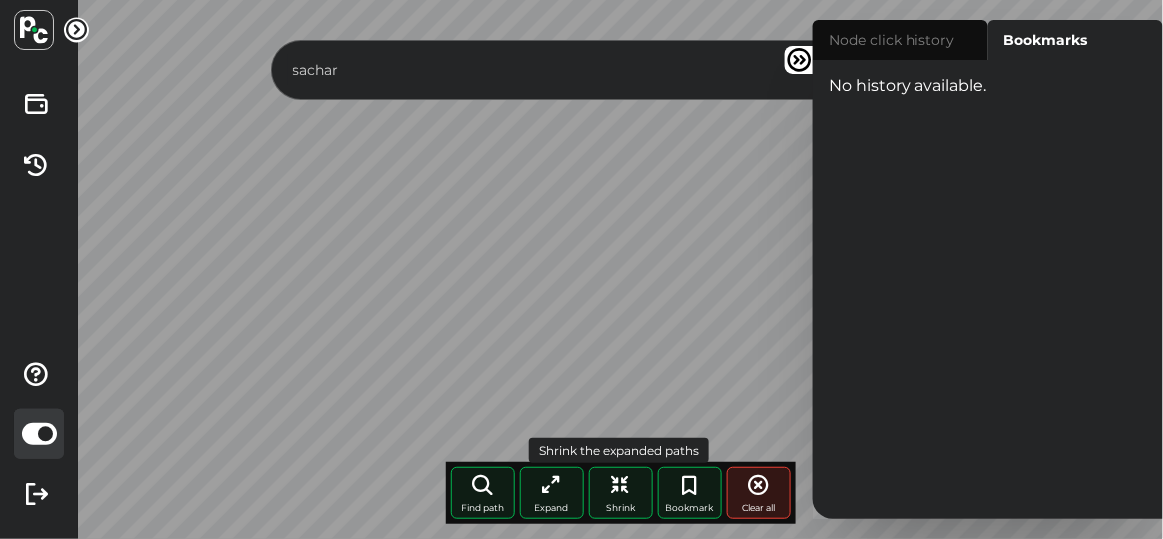 click on "Shrink" at bounding box center (621, 493) 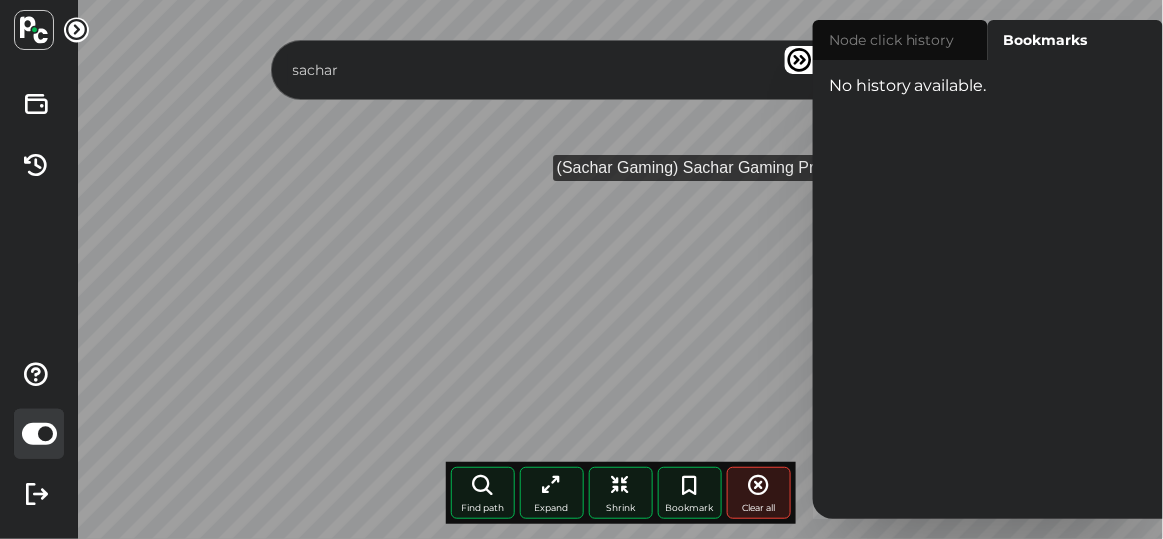 click on "Node click history
Sachar Gaming
Company
Expand
Profile
Dream11
Company" at bounding box center [974, 269] 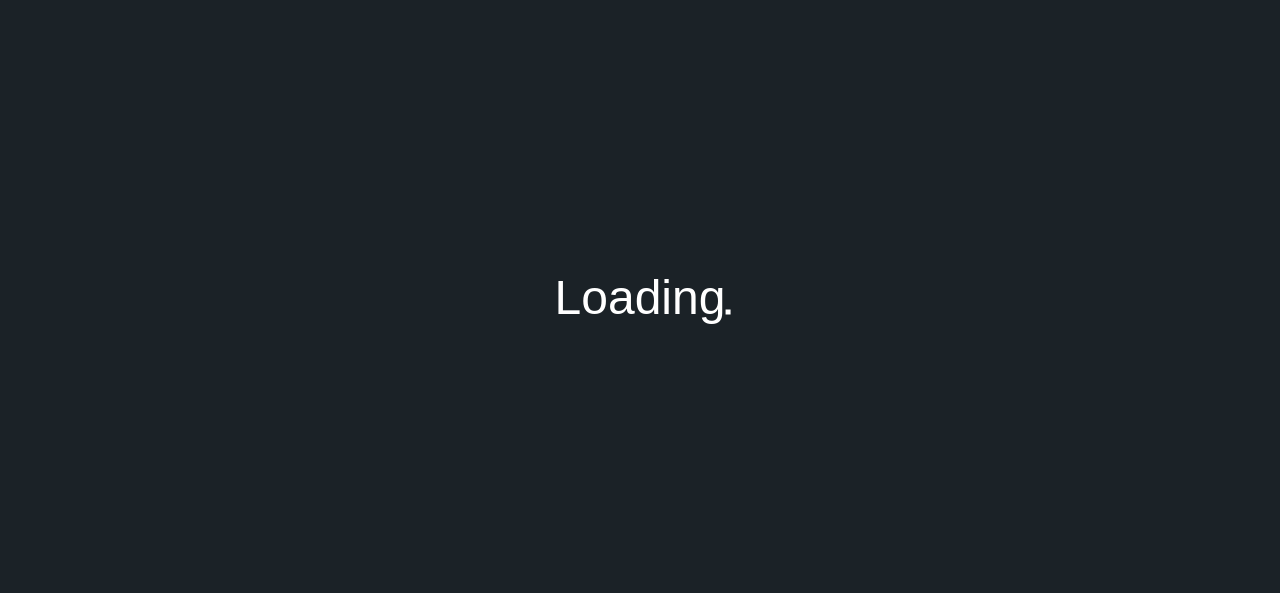 scroll, scrollTop: 0, scrollLeft: 0, axis: both 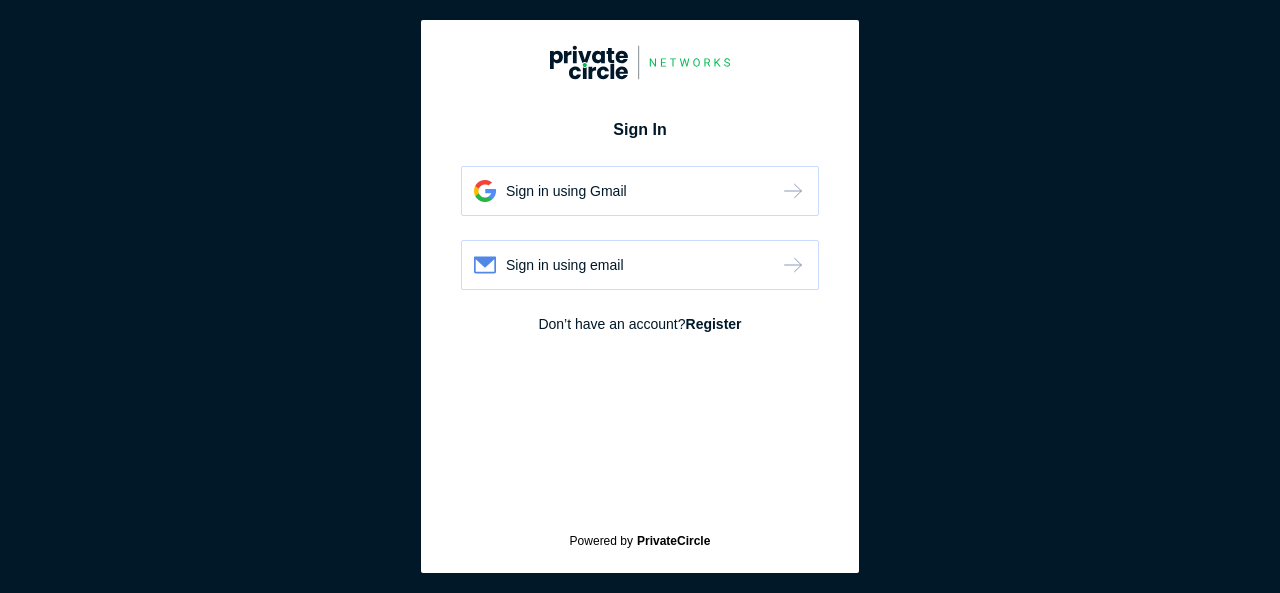 click on "Sign in using Gmail" at bounding box center (640, 191) 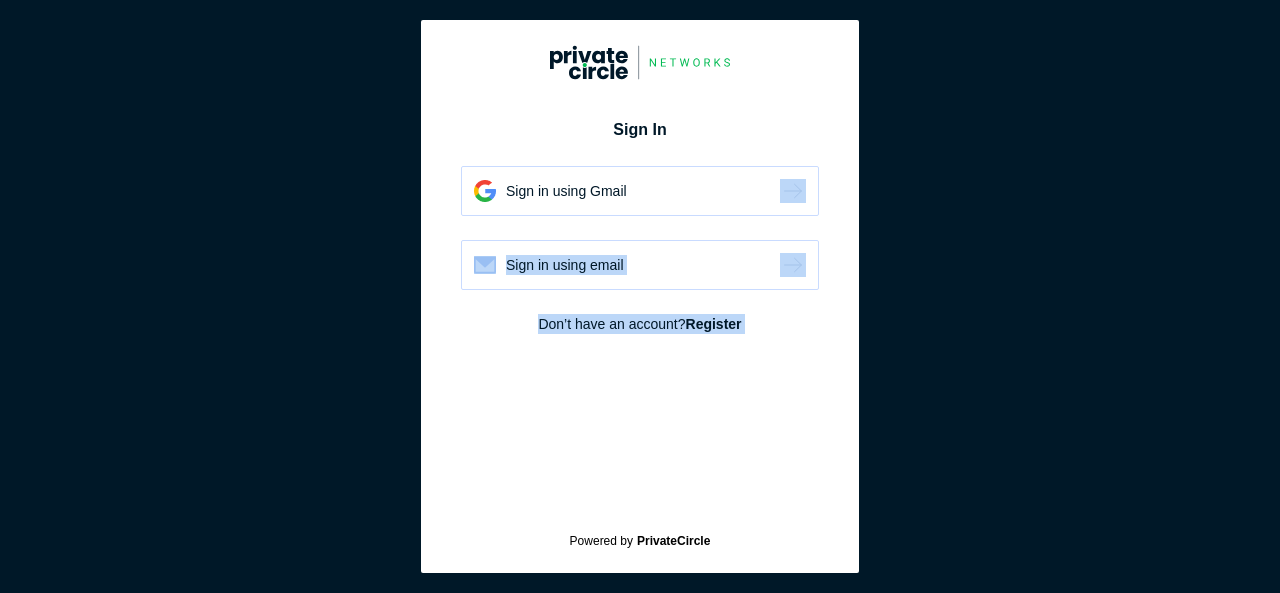 drag, startPoint x: 702, startPoint y: 177, endPoint x: 729, endPoint y: 330, distance: 155.36409 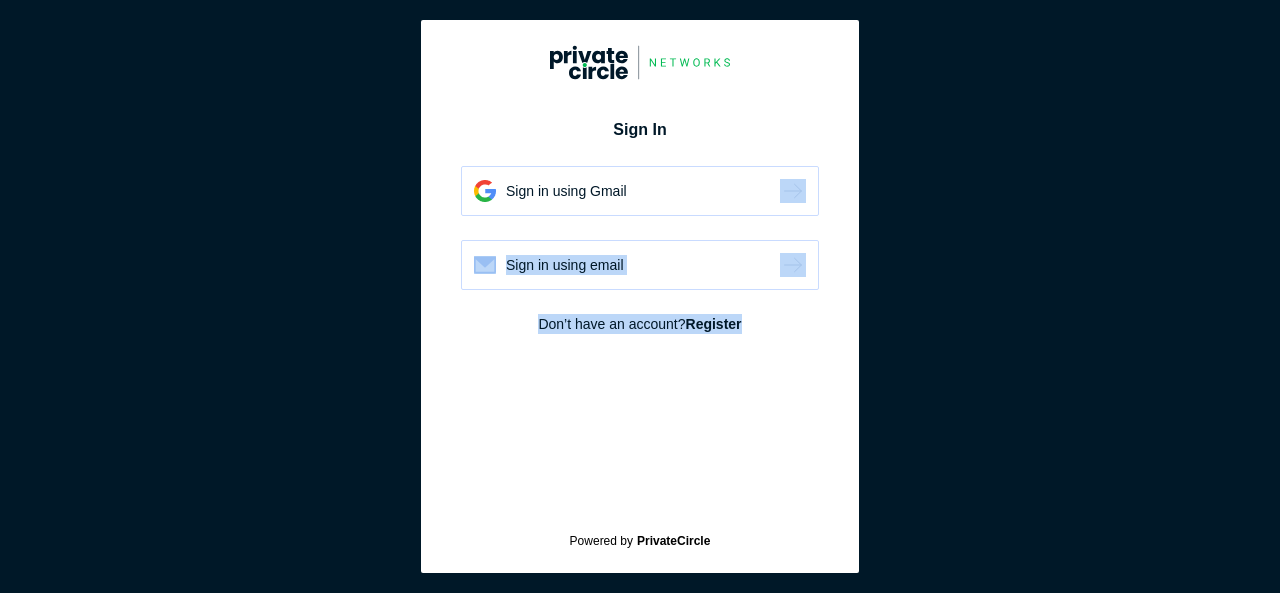 click on "Don’t have an account?  Register" at bounding box center (640, 324) 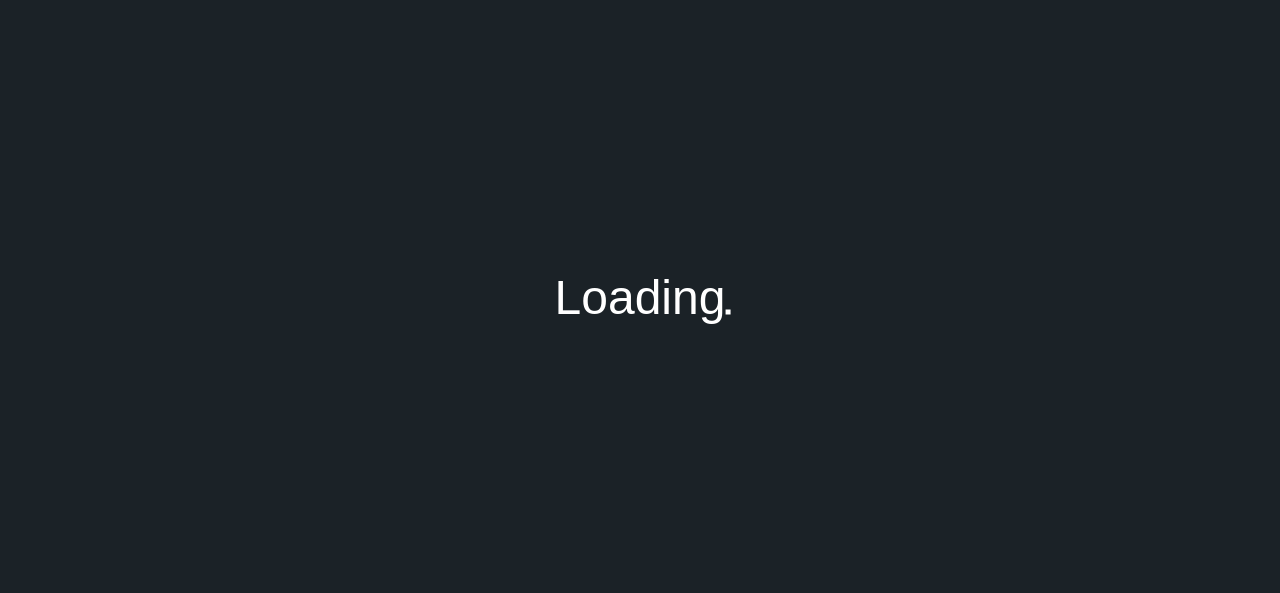 scroll, scrollTop: 0, scrollLeft: 0, axis: both 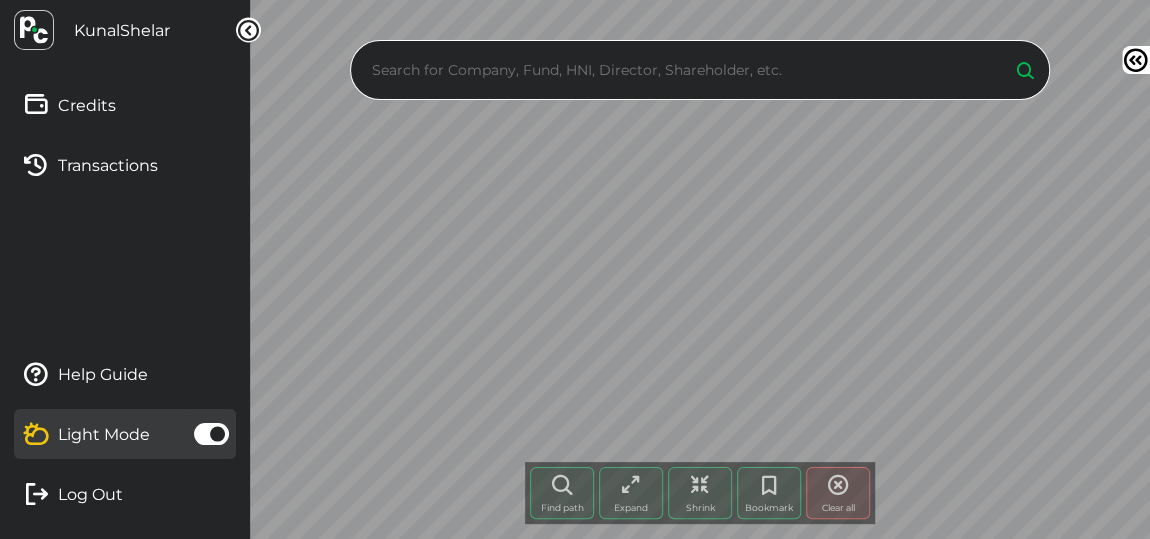click at bounding box center (681, 70) 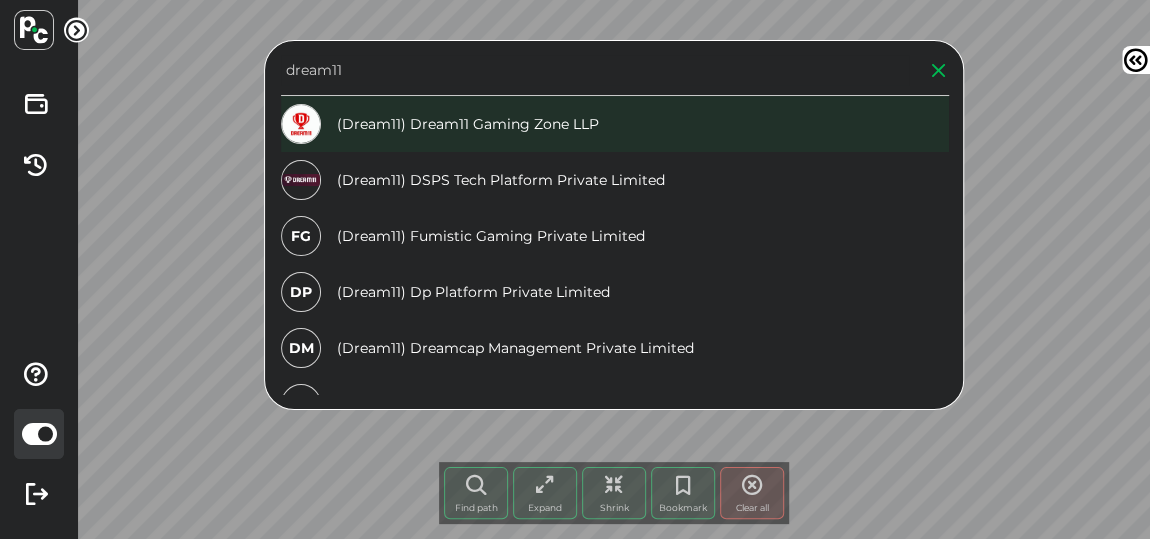 click on "(Dream11) Dream11 Gaming Zone LLP" at bounding box center [615, 124] 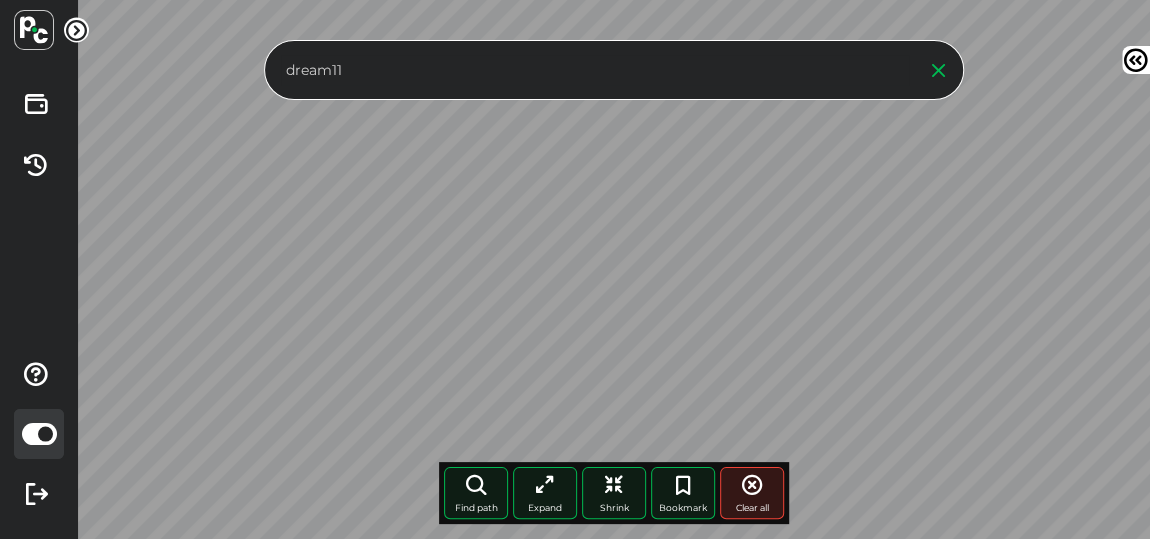 click on "[COMPANY]
Find path
More paths
Expand
Shrink
Bookmark
Clear all
Node click history
No history available.
Bookmarks" at bounding box center [614, 269] 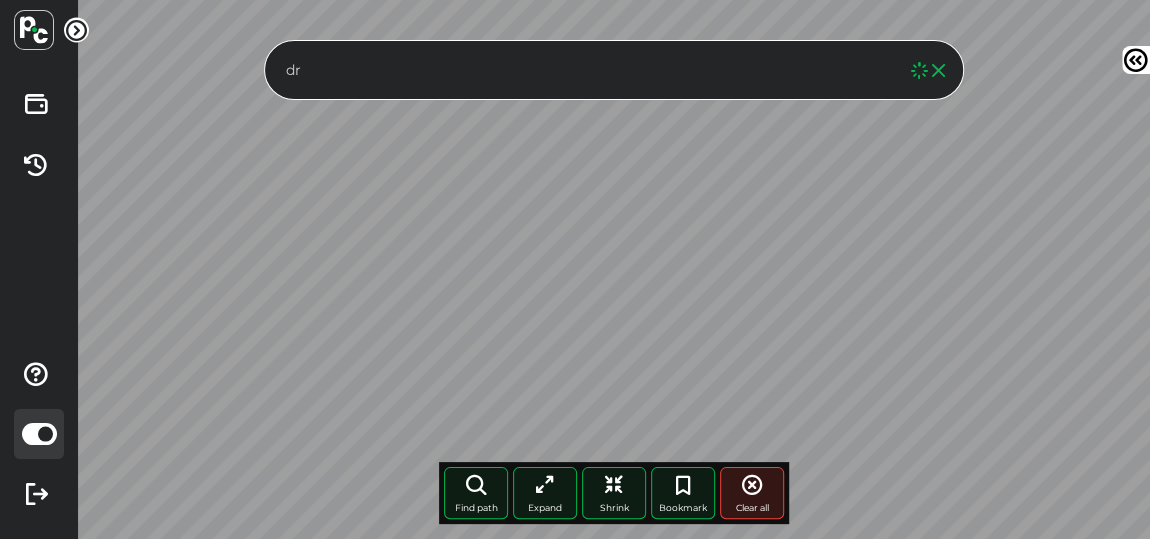 type on "d" 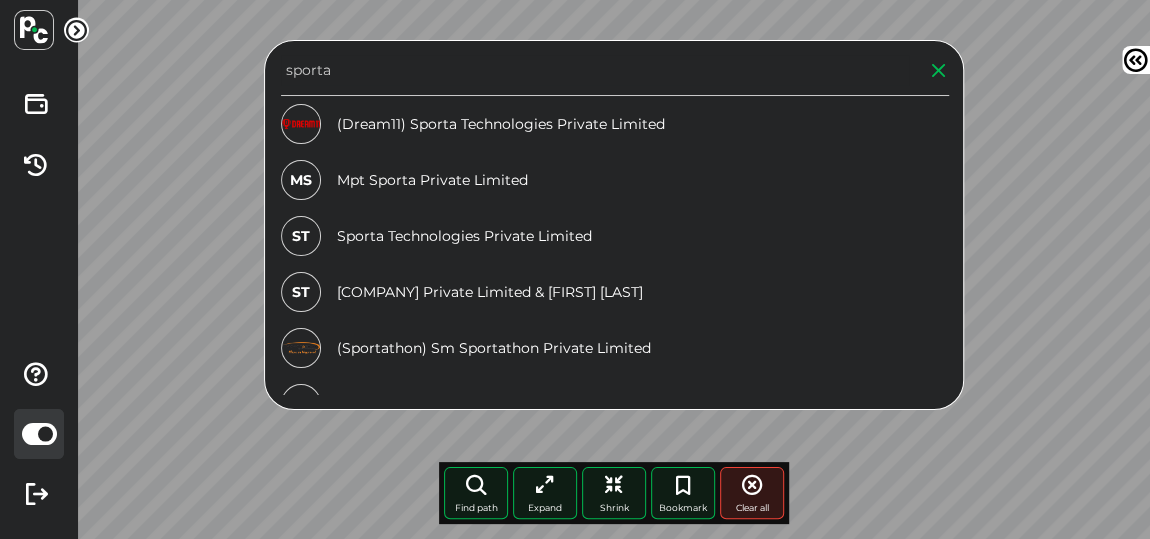 type on "sporta" 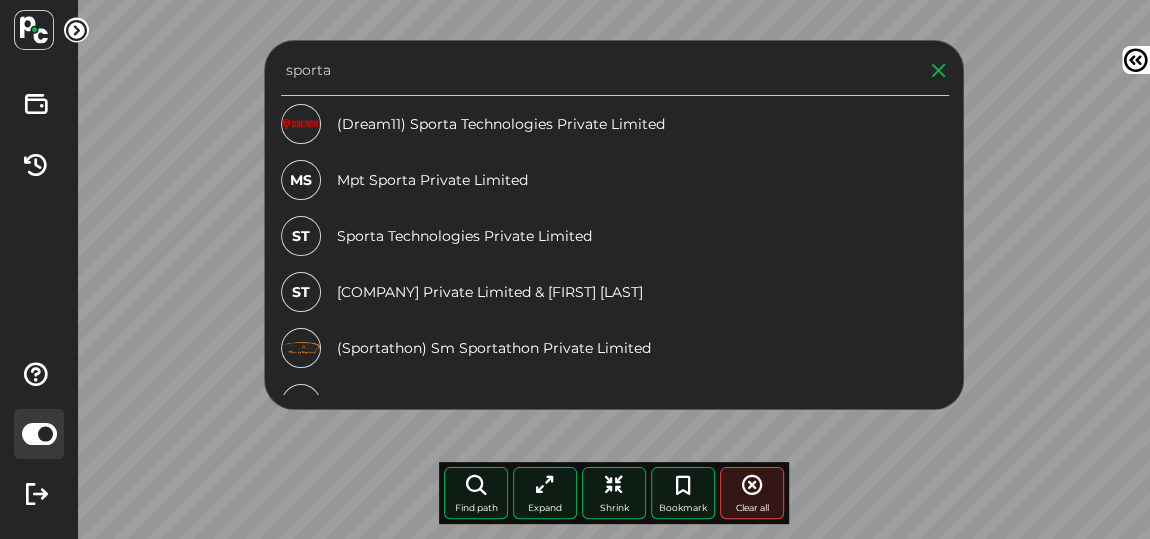 click on "(Dream11) Sporta Technologies Private Limited" at bounding box center (615, 124) 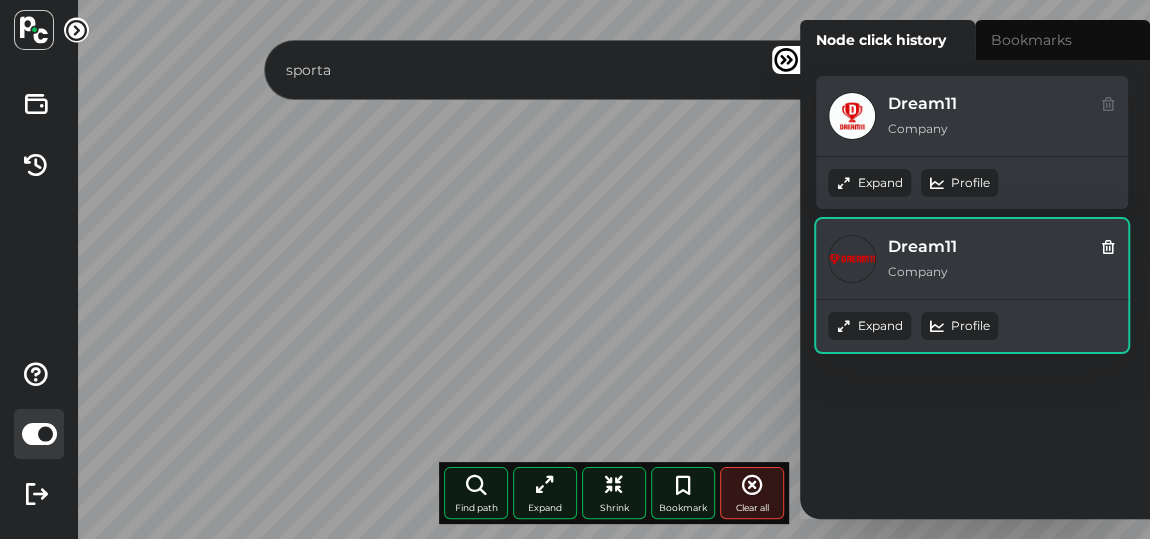 click at bounding box center [1108, 102] 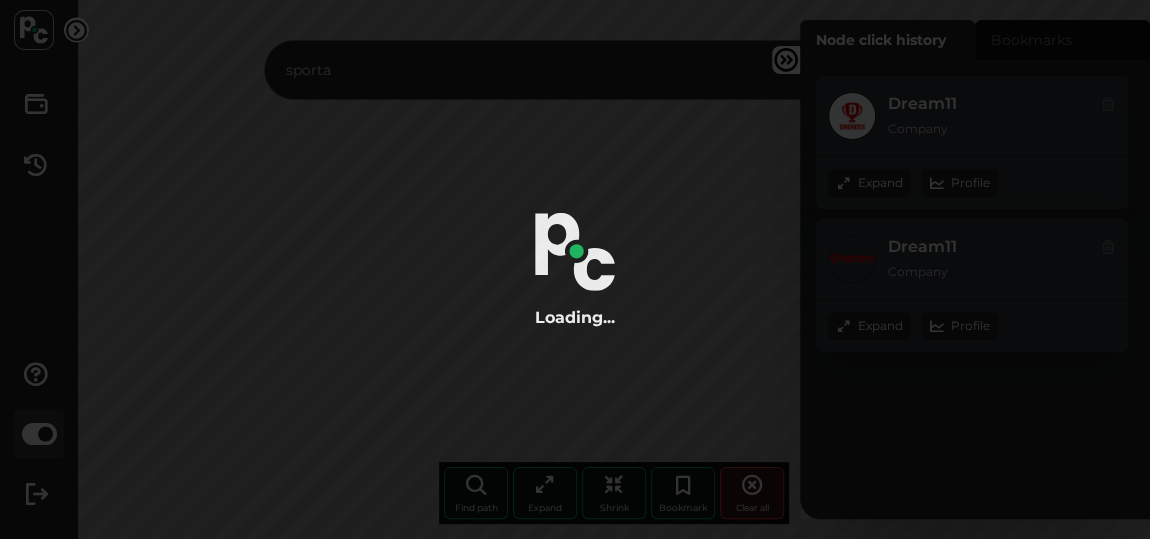 radio on "true" 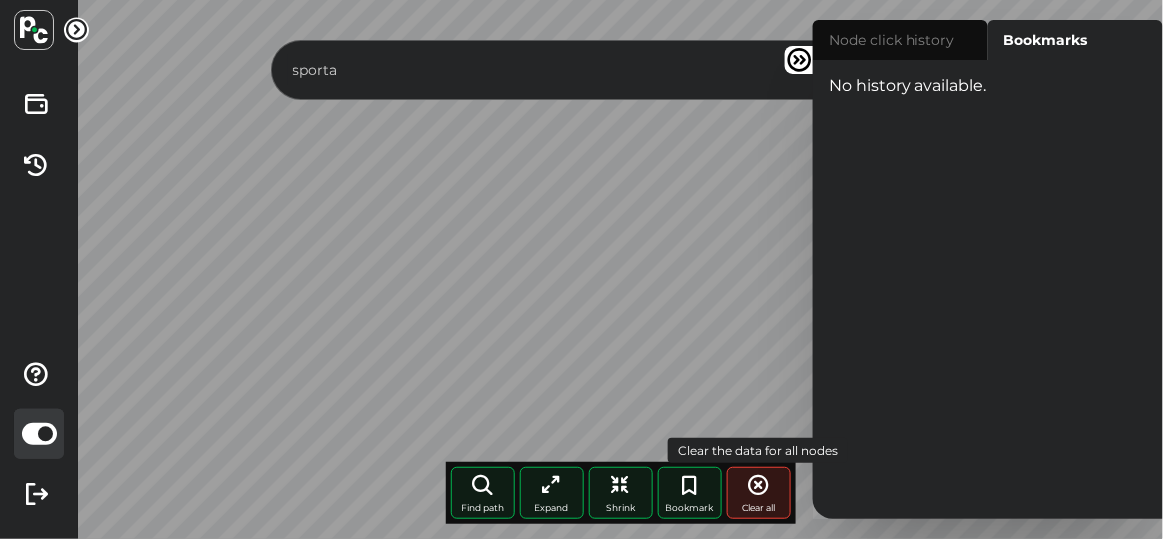 click at bounding box center (759, 485) 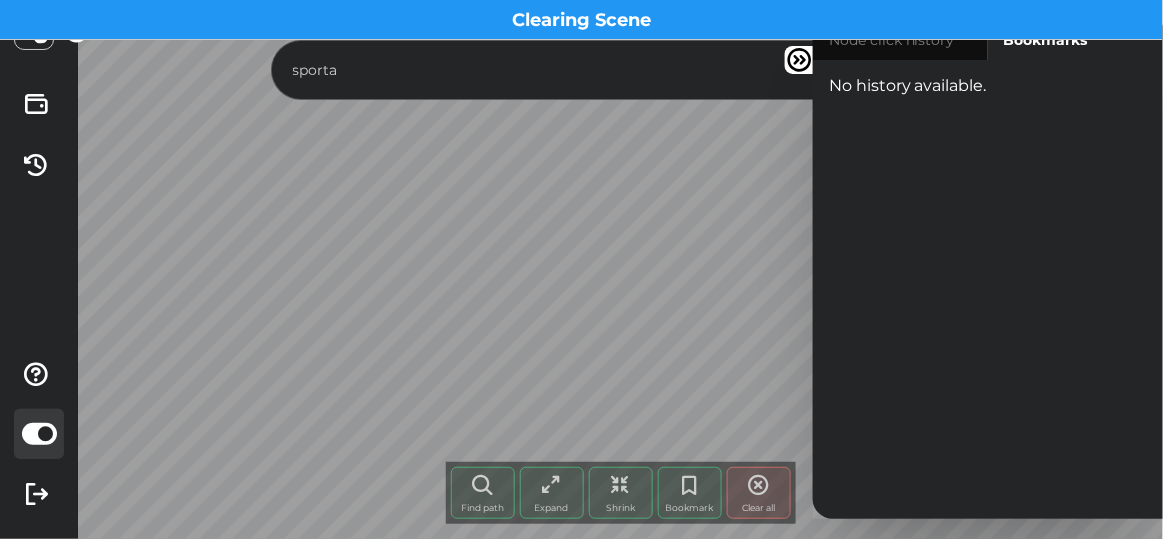 click on "sporta" at bounding box center [621, 70] 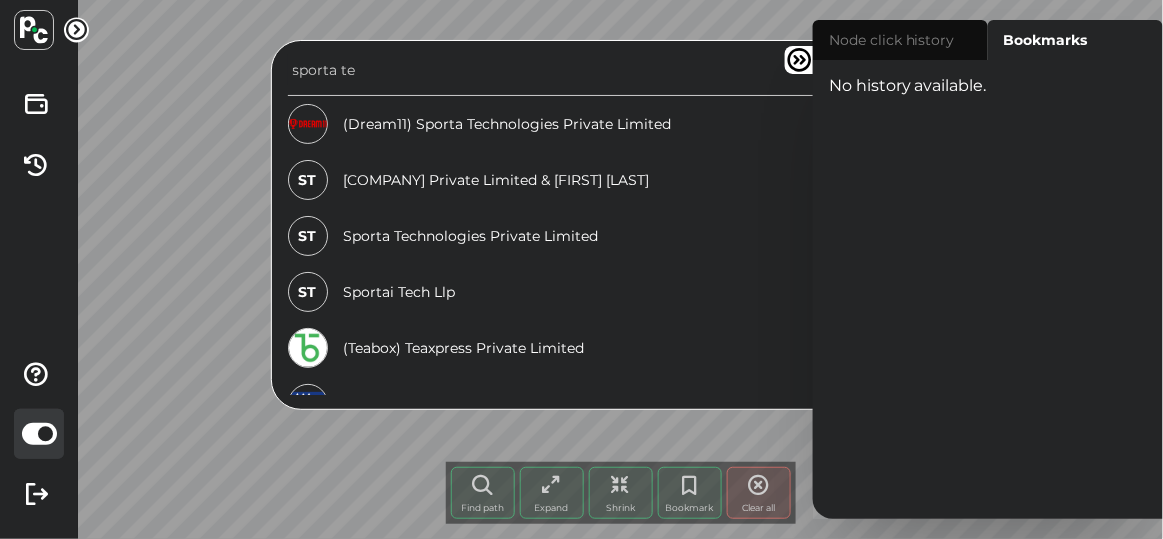 drag, startPoint x: 586, startPoint y: 68, endPoint x: 605, endPoint y: 96, distance: 33.83785 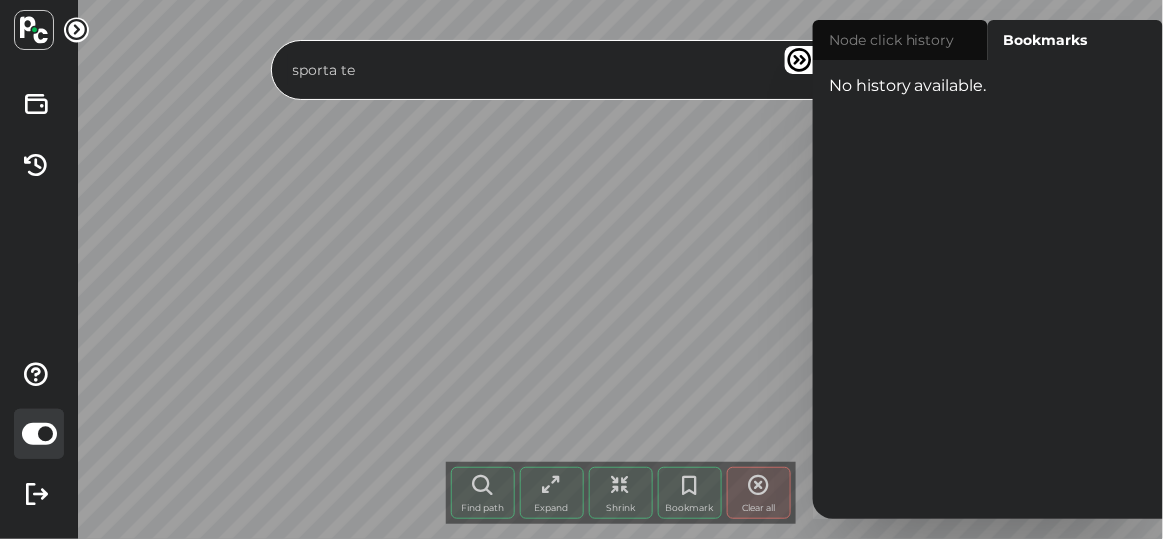 click on "sporta te" at bounding box center [602, 70] 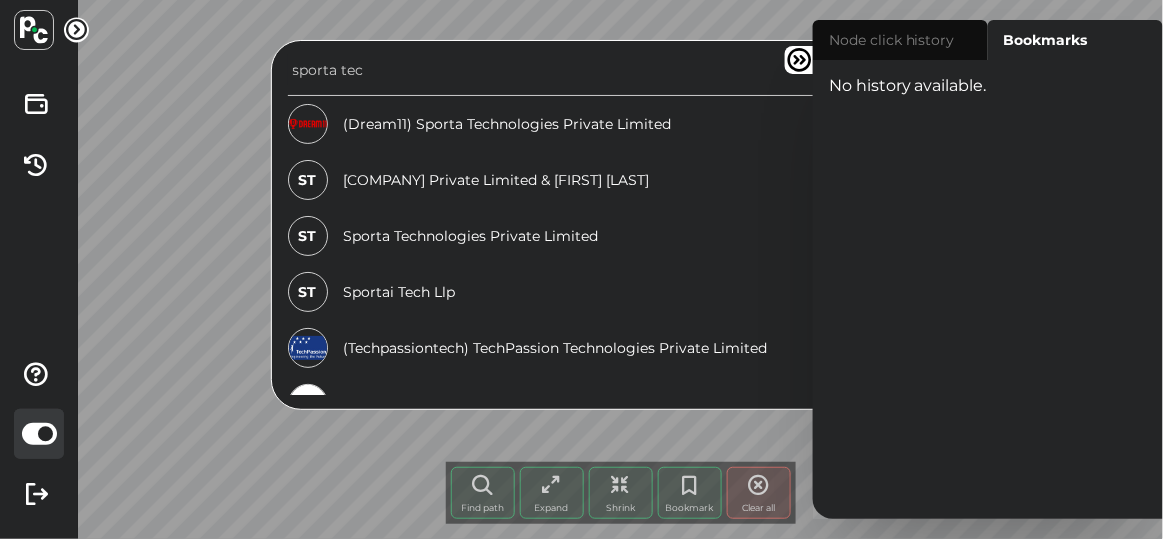 click on "(Dream11) Sporta Technologies Private Limited" at bounding box center [622, 124] 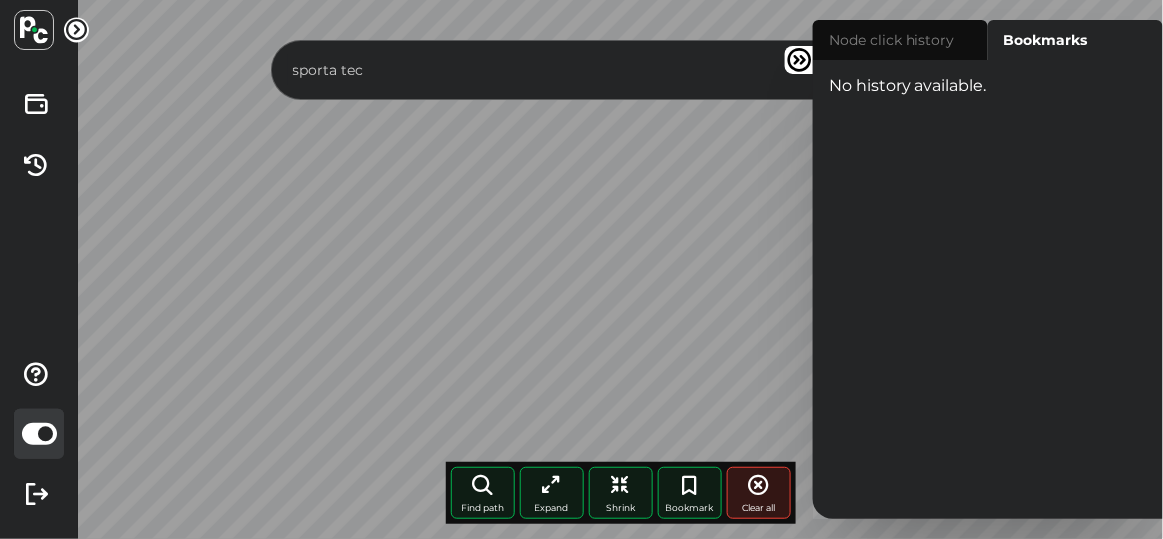 click on "sporta tec" at bounding box center [602, 70] 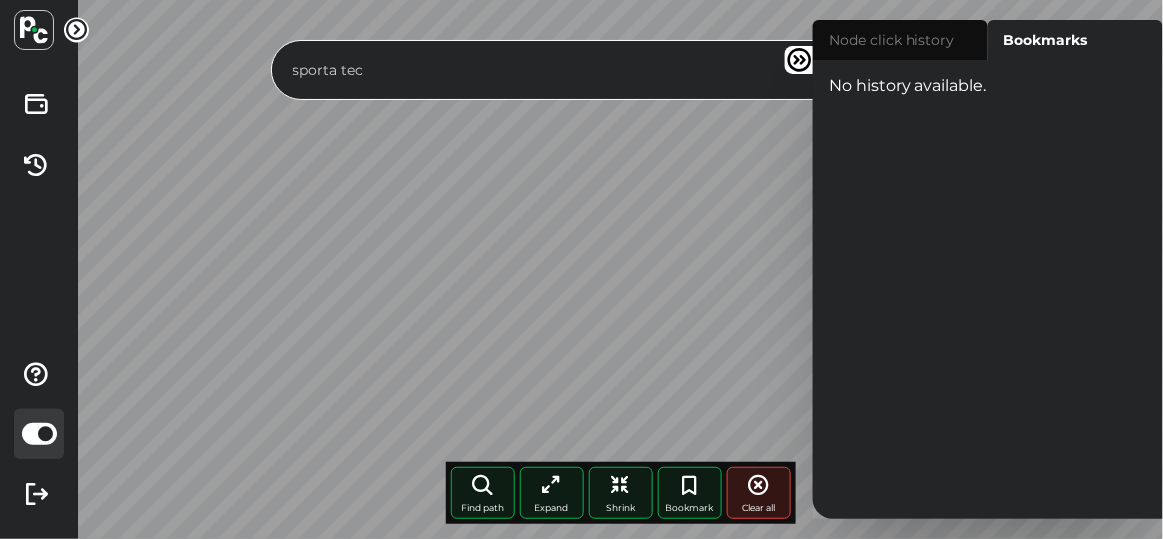 click on "sporta tec" at bounding box center (602, 70) 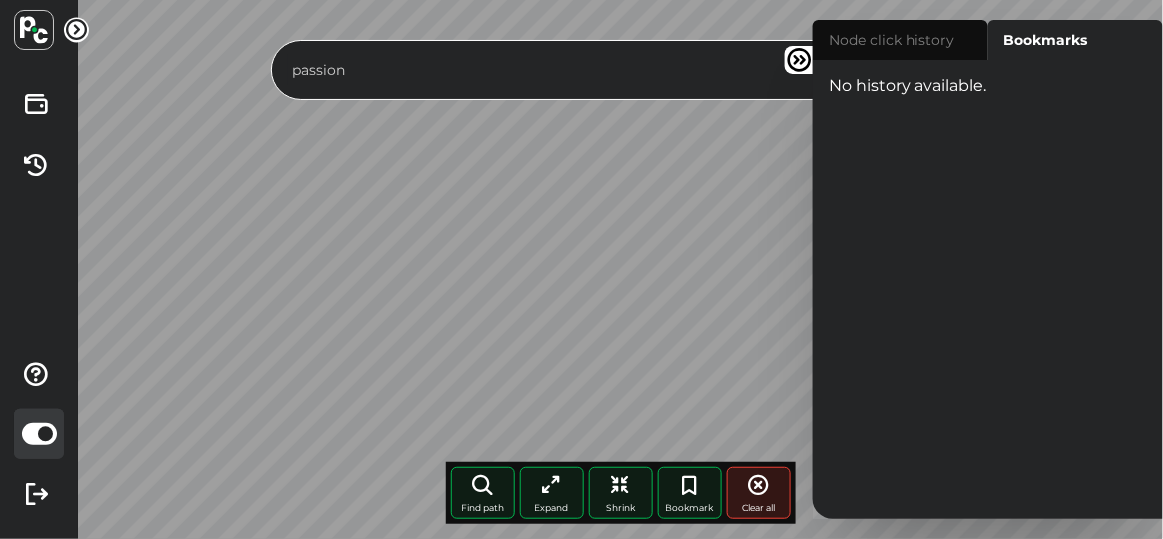 type on "passion" 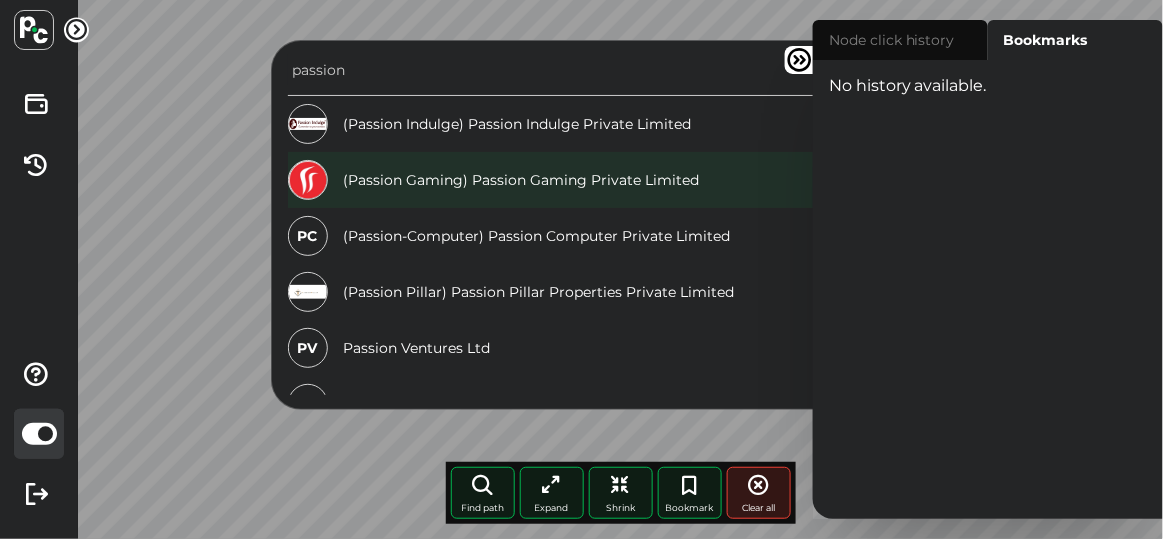 click on "(Passion Gaming) Passion Gaming Private Limited" at bounding box center (622, 180) 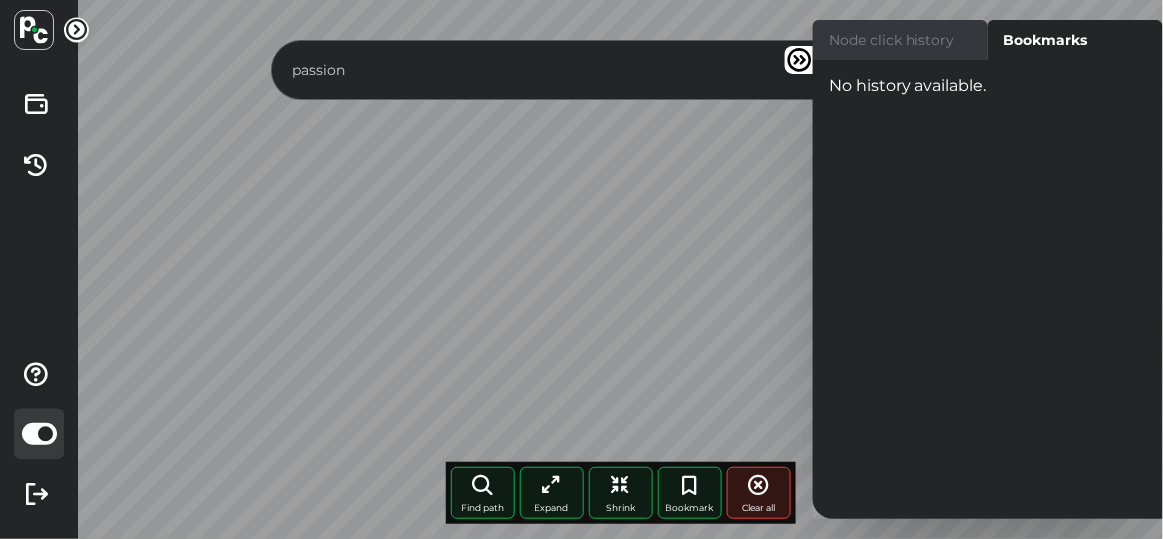 click on "Node click history" at bounding box center [900, 40] 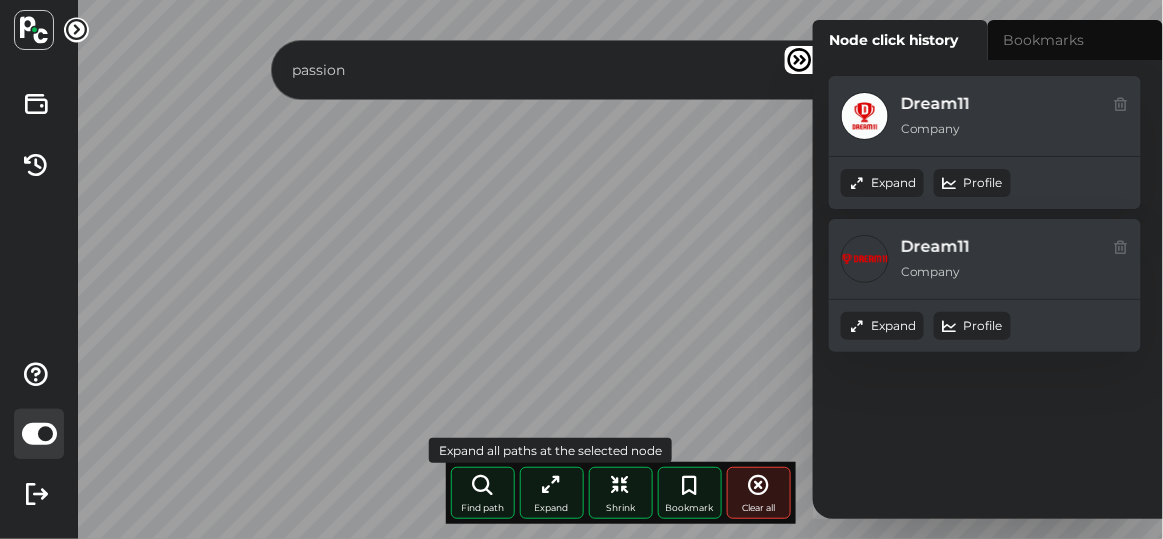 click on "Expand" at bounding box center [552, 493] 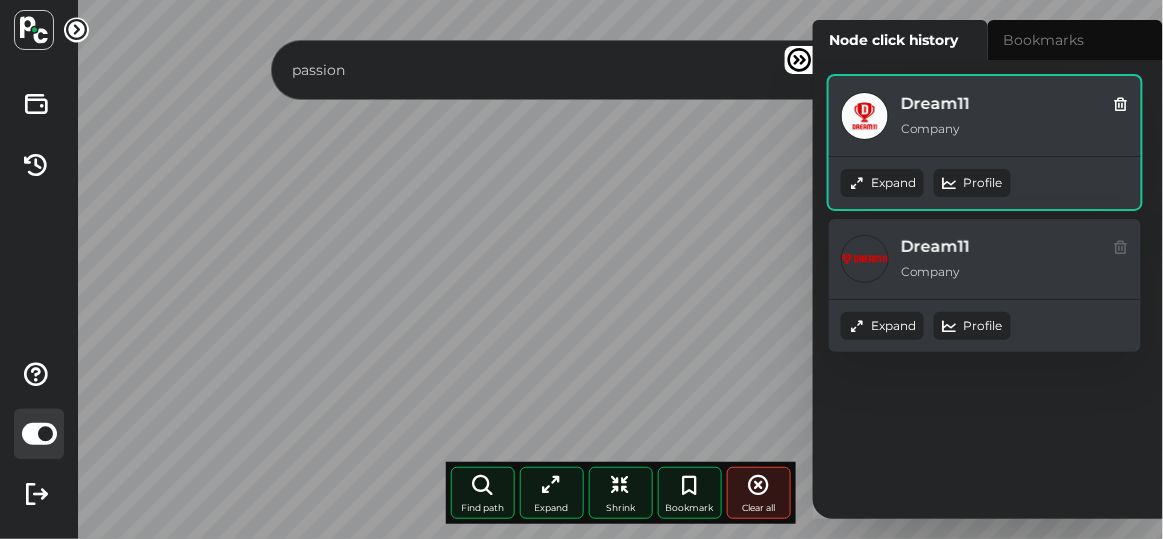 click on "Dream11 Company" at bounding box center (985, 116) 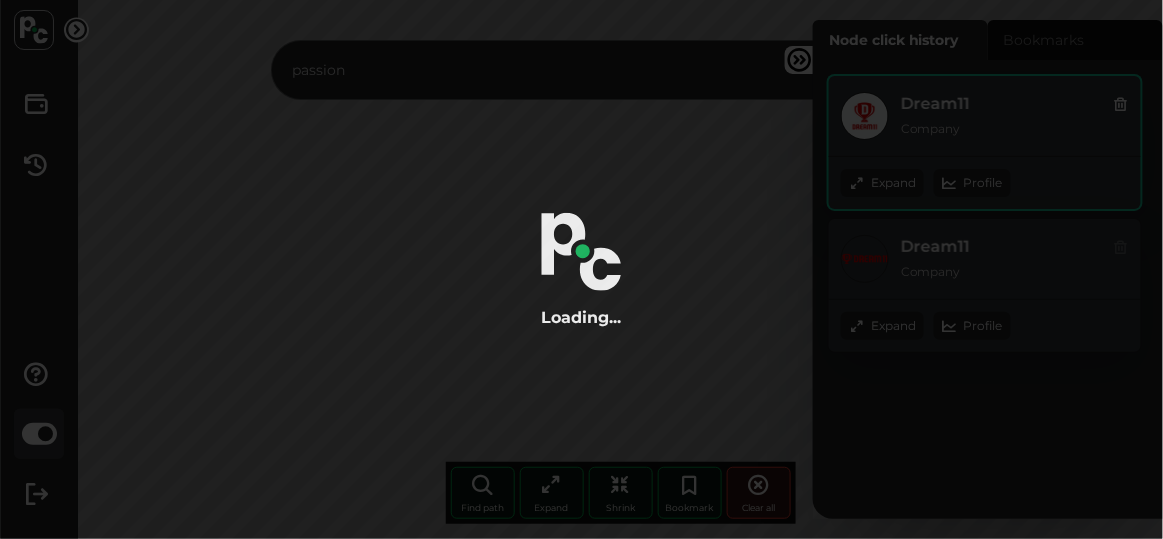 radio on "true" 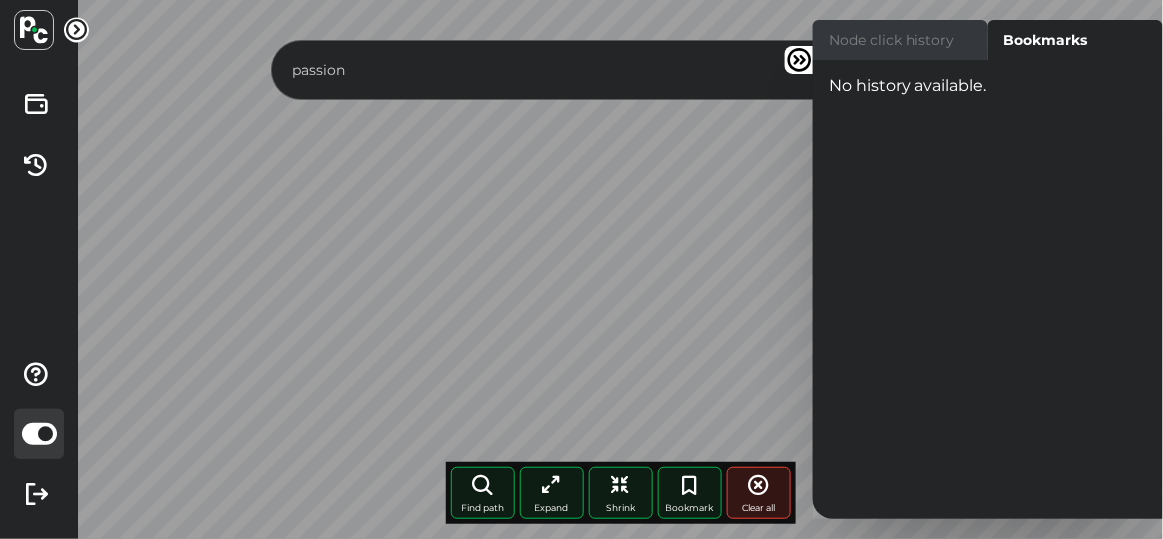 click on "Node click history" at bounding box center [900, 40] 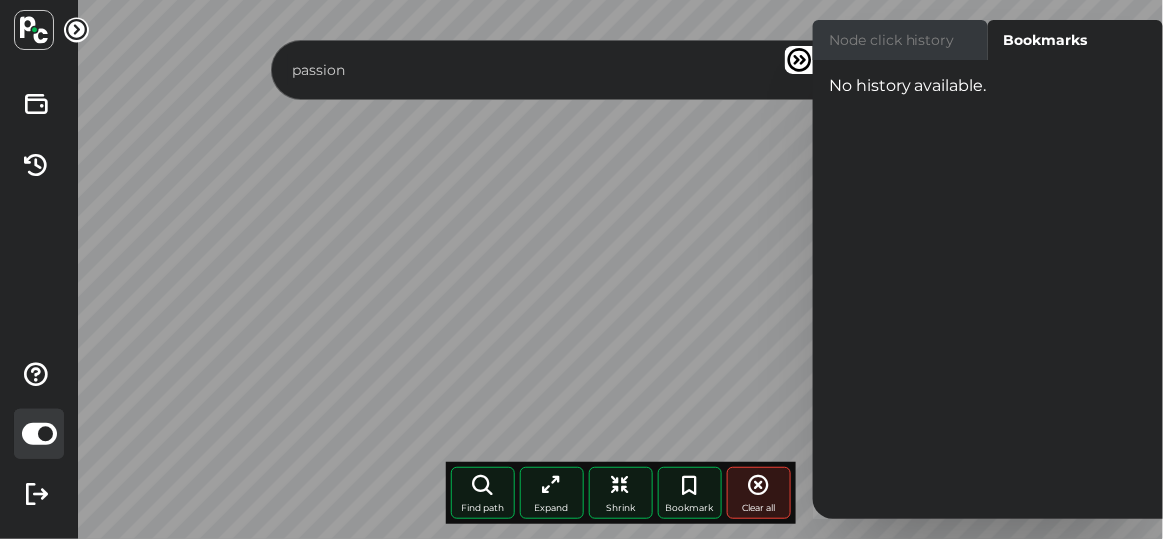 radio on "true" 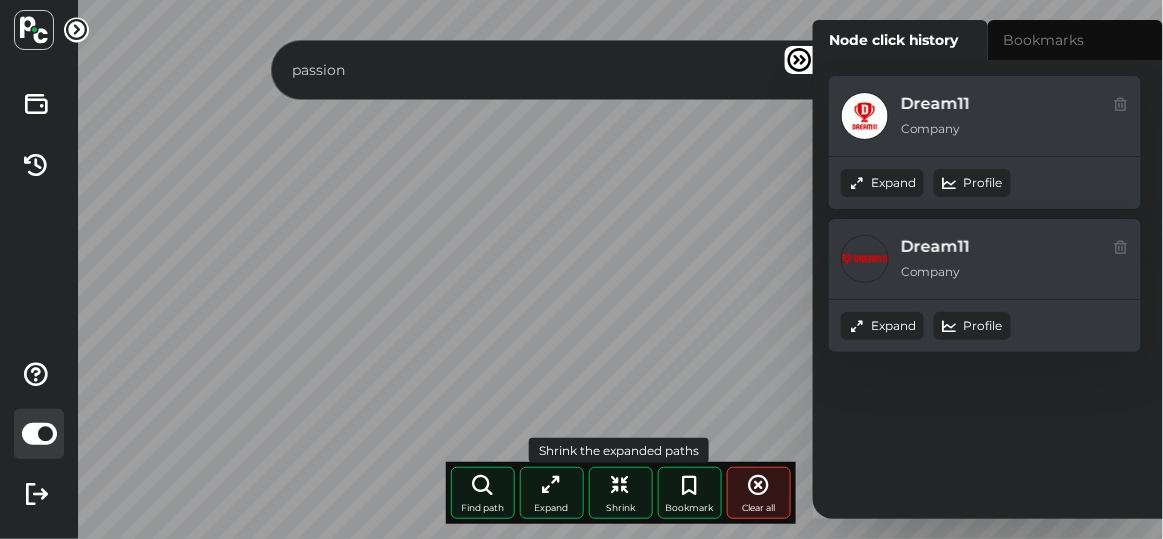click on "Shrink" at bounding box center (621, 493) 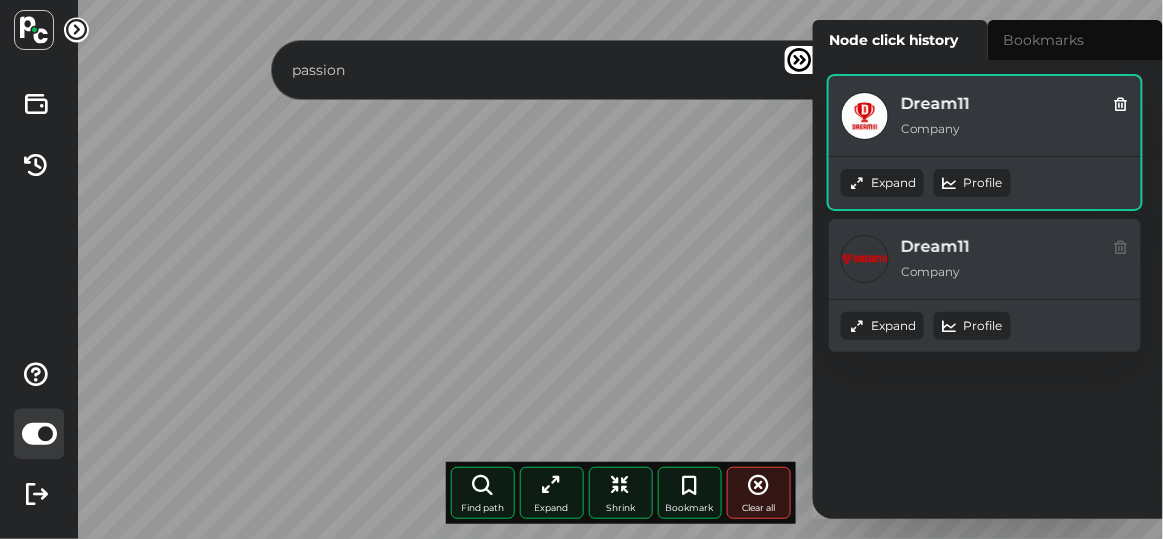 click on "Expand" at bounding box center (882, 183) 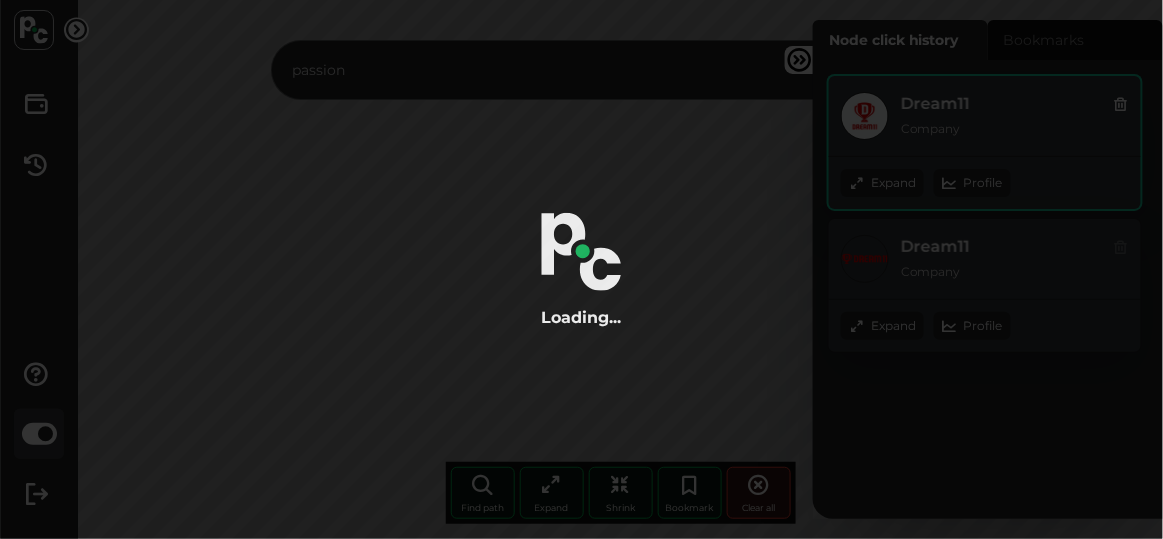 radio on "true" 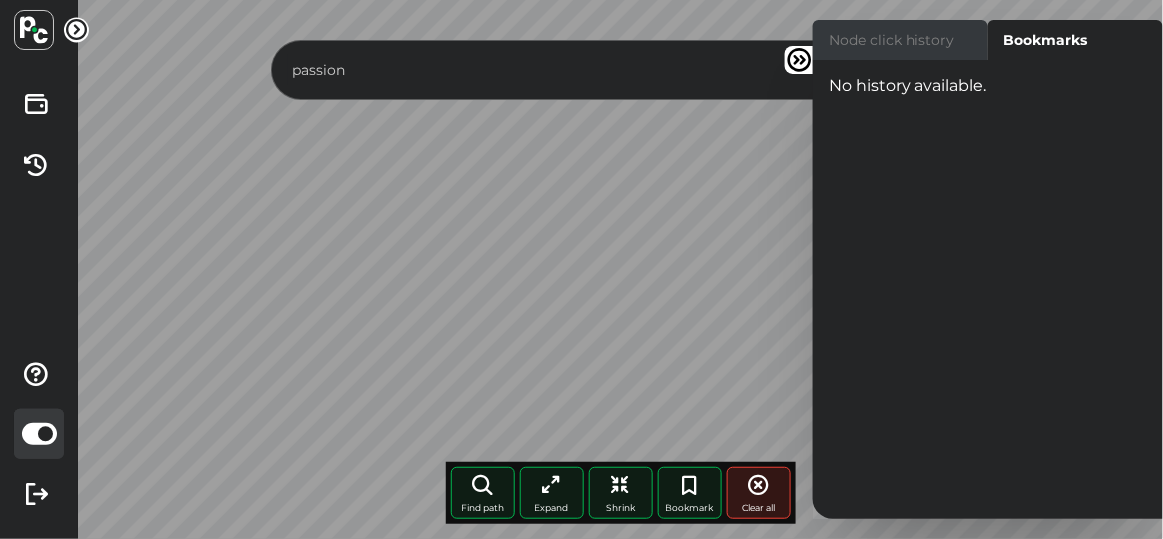 click on "Node click history" at bounding box center [900, 40] 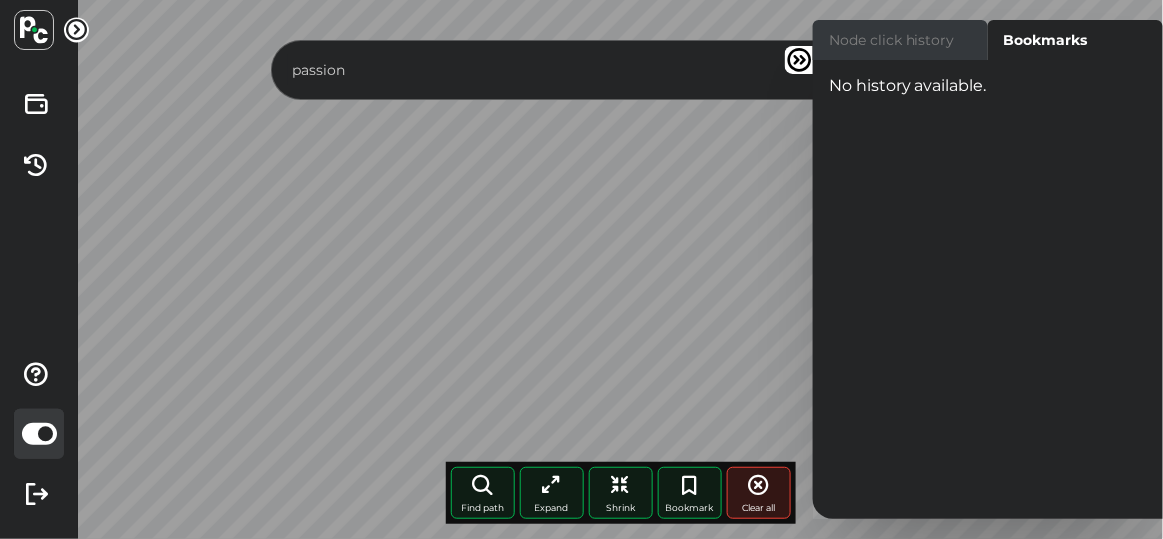 click on "Node click history" at bounding box center (819, 26) 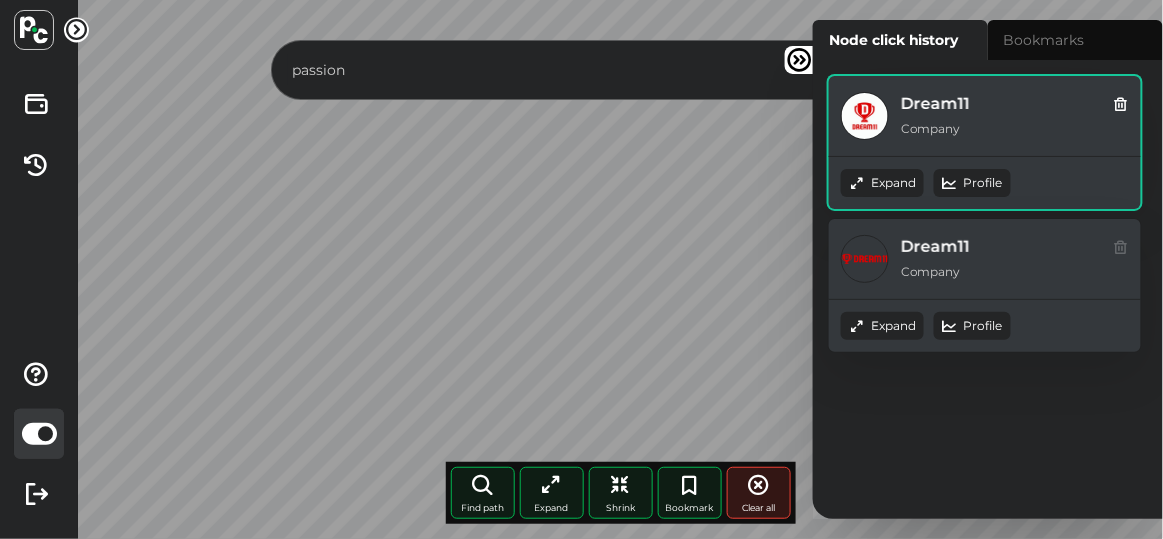 click at bounding box center (1121, 102) 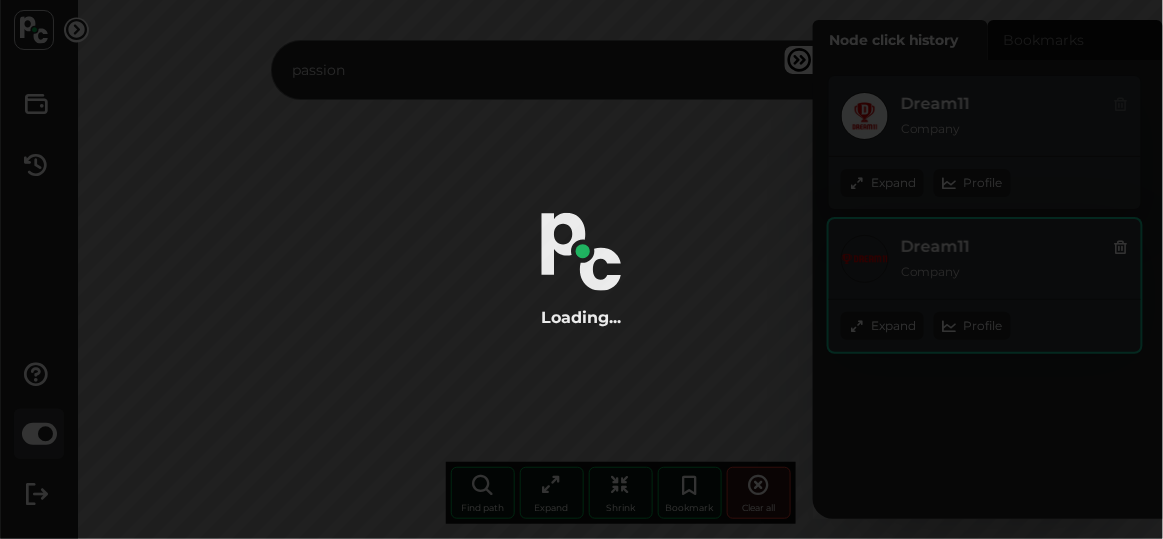 radio on "true" 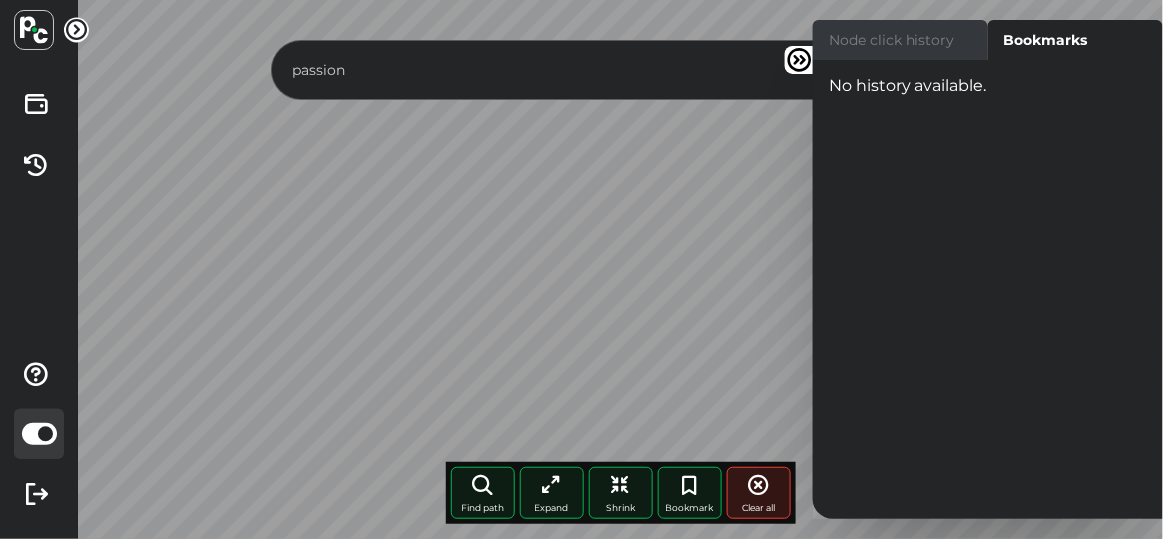 click on "Node click history" at bounding box center [900, 40] 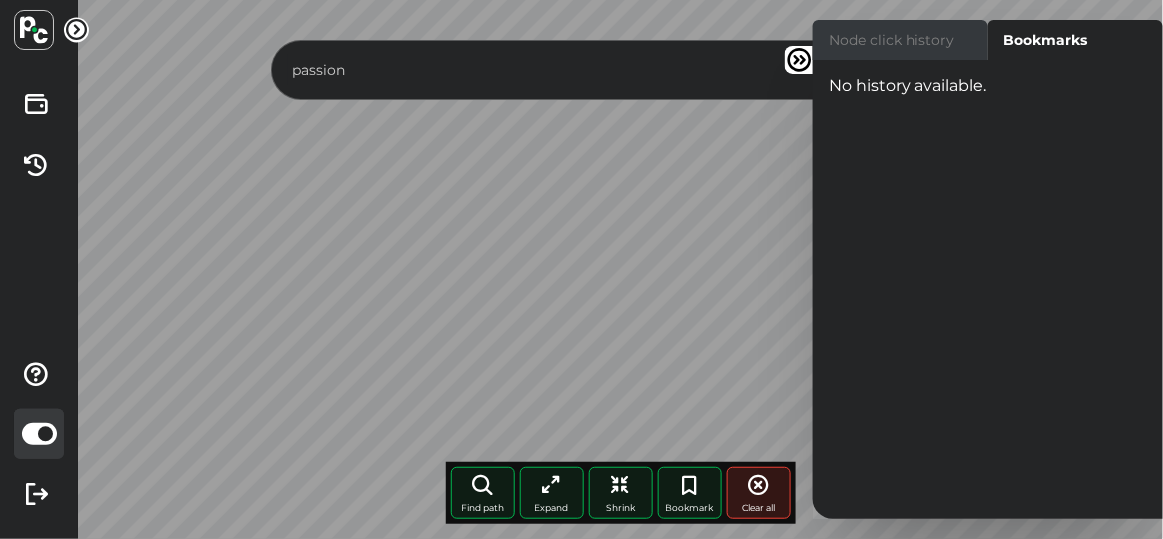 click on "Node click history" at bounding box center (819, 26) 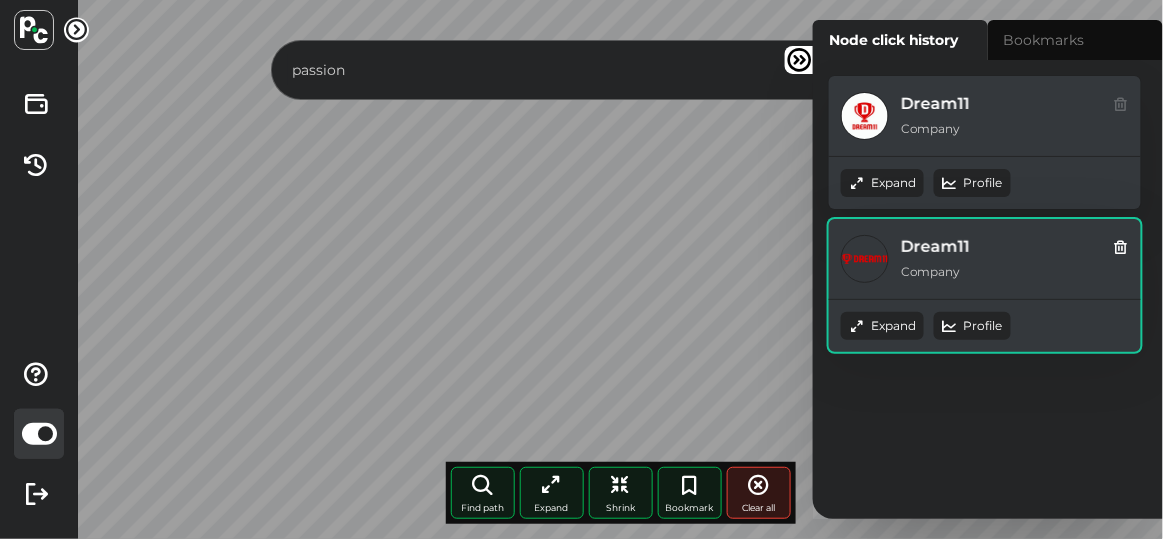 click at bounding box center [1121, 102] 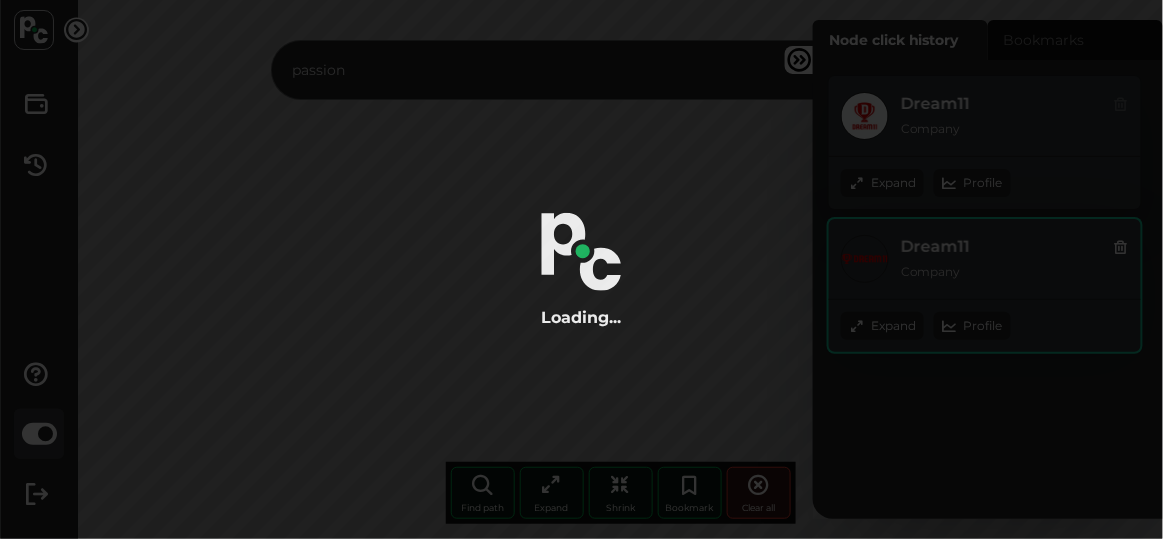 radio on "true" 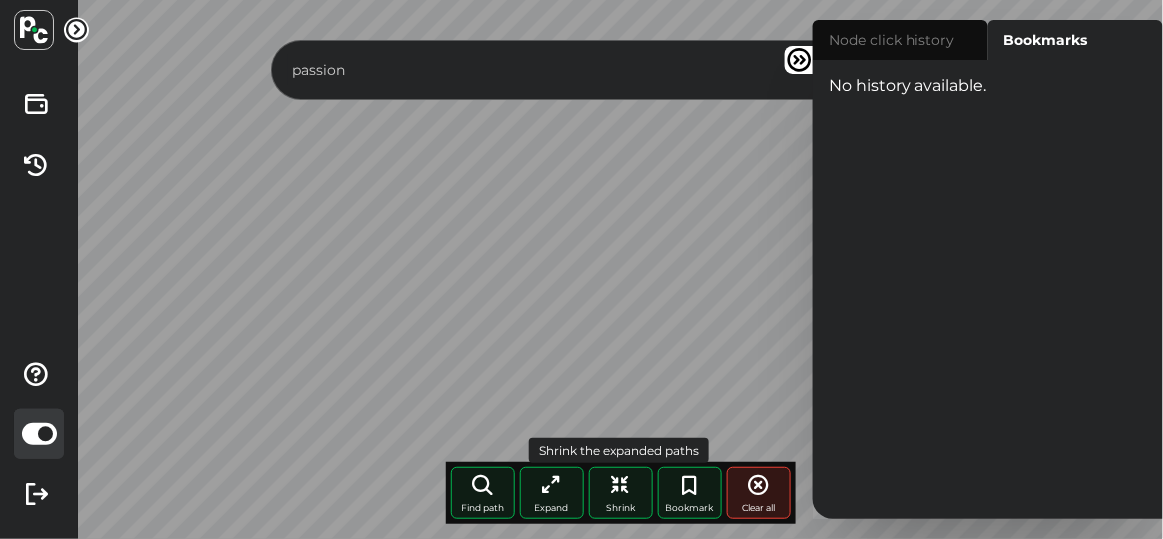 click at bounding box center [621, 485] 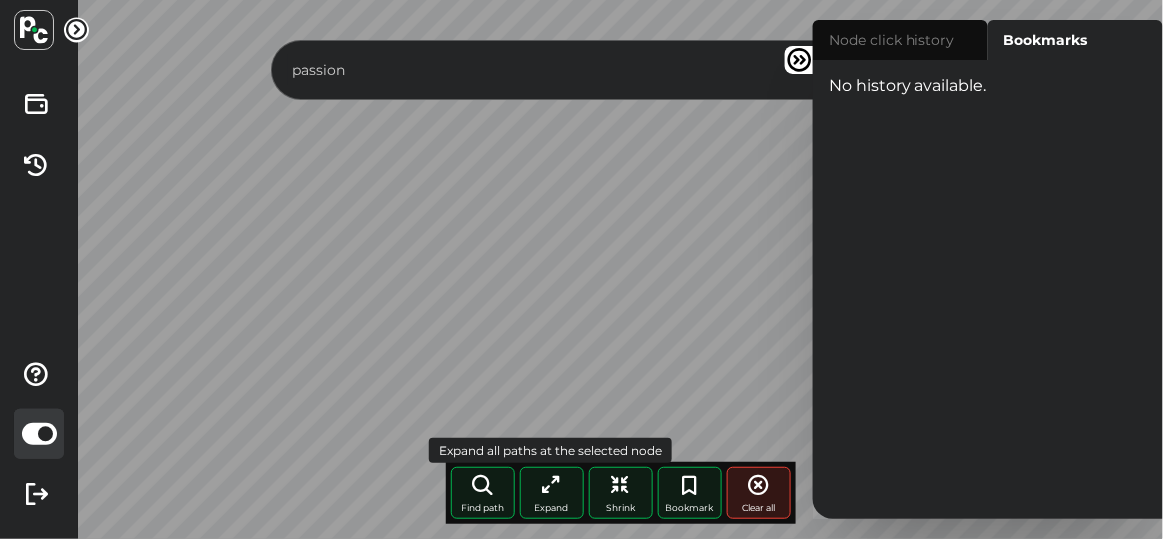 click at bounding box center [552, 485] 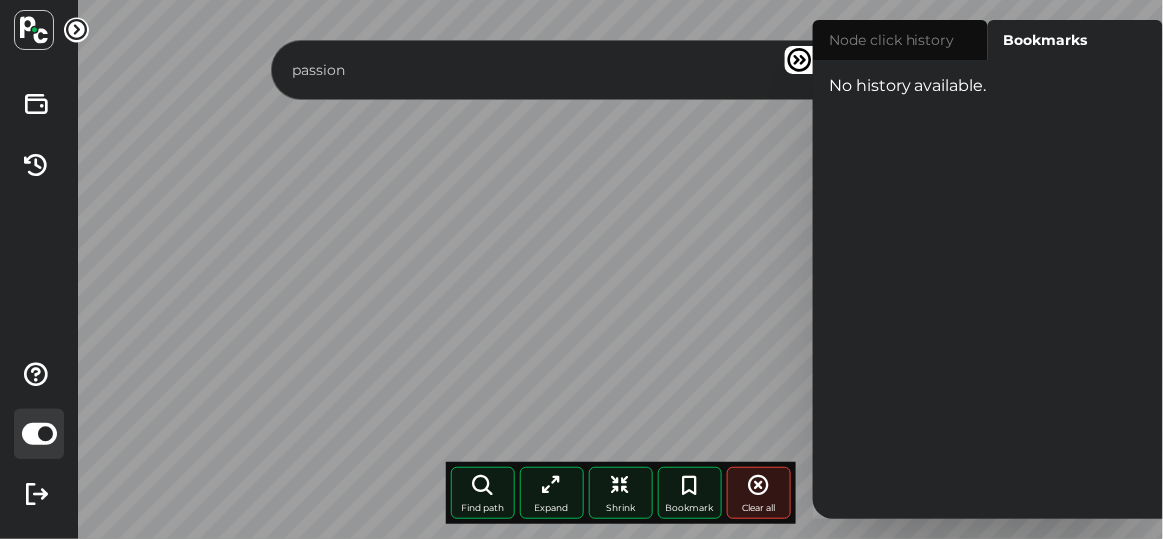 click at bounding box center [76, 30] 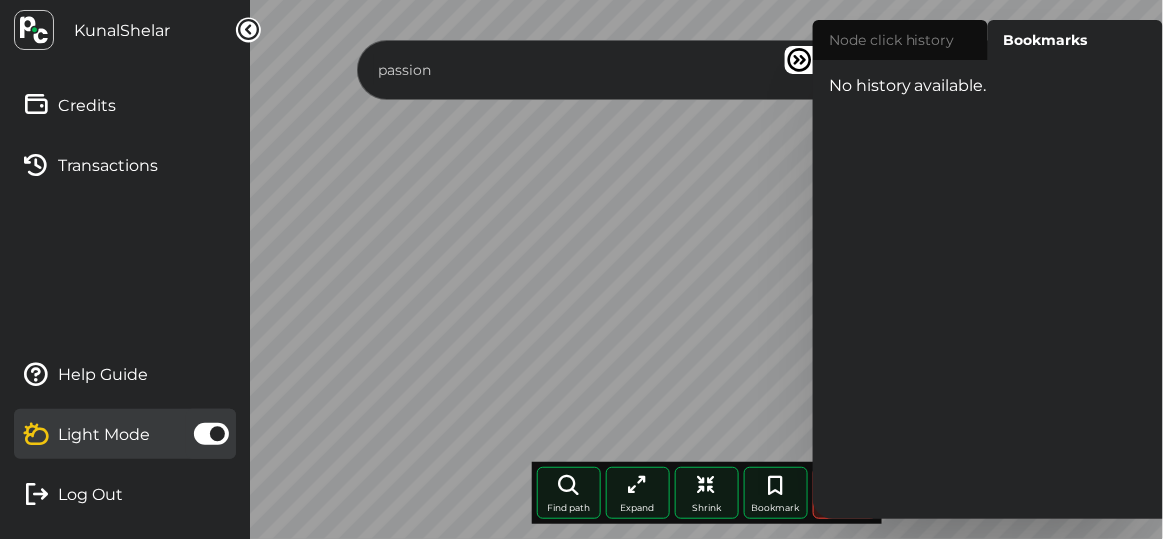 click at bounding box center (248, 30) 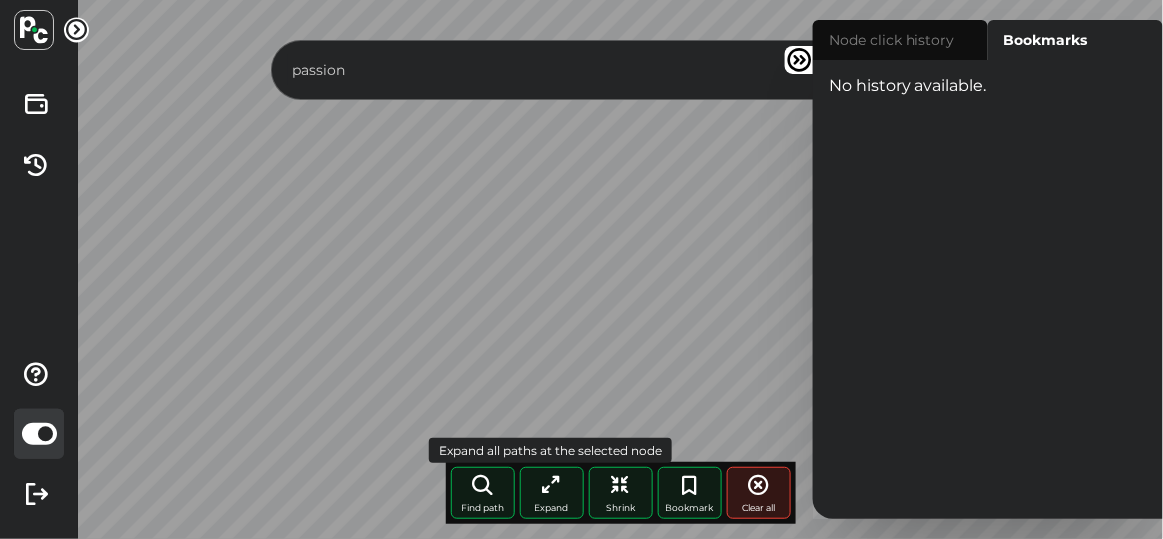 click on "Expand" at bounding box center [552, 507] 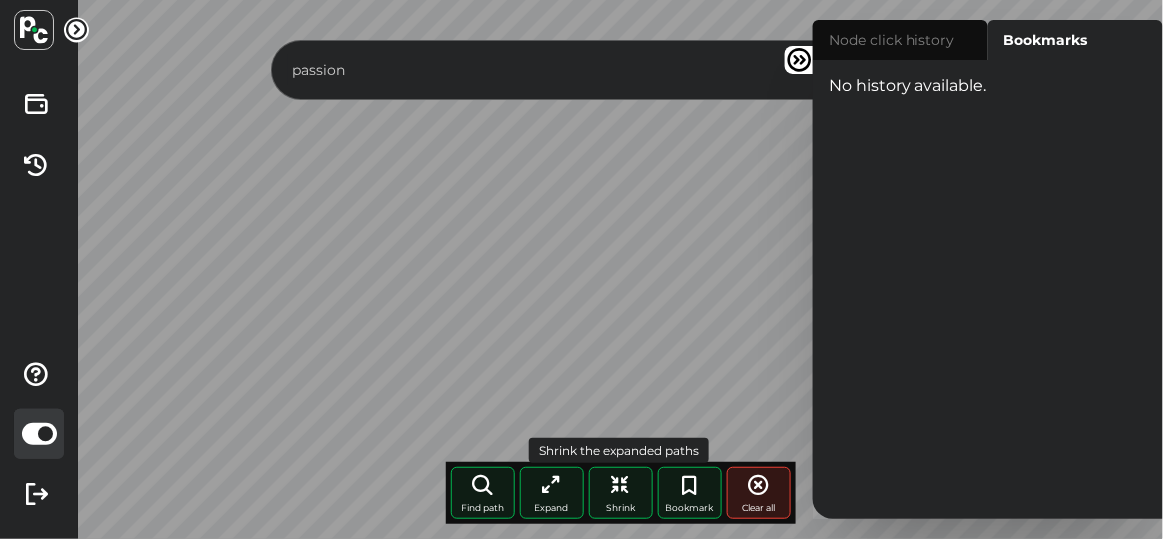 click at bounding box center (621, 485) 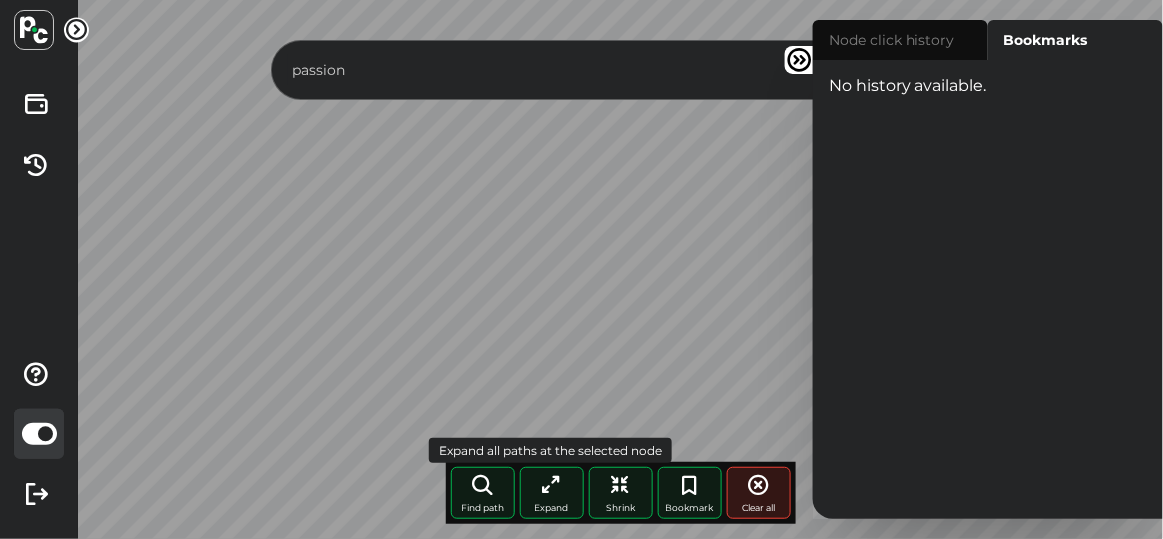 click at bounding box center [552, 485] 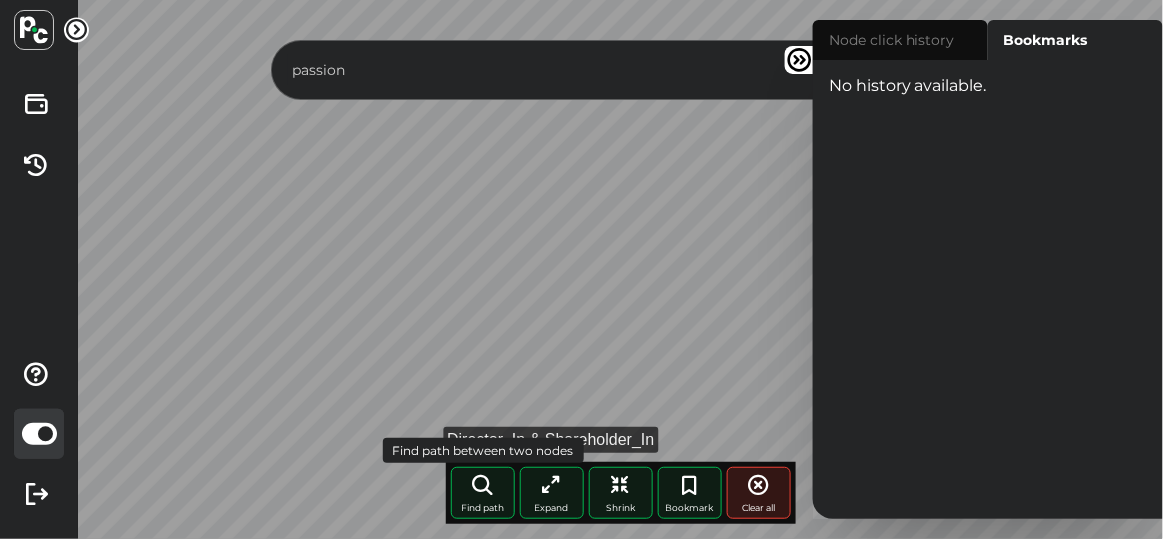click on "Find path" at bounding box center [483, 493] 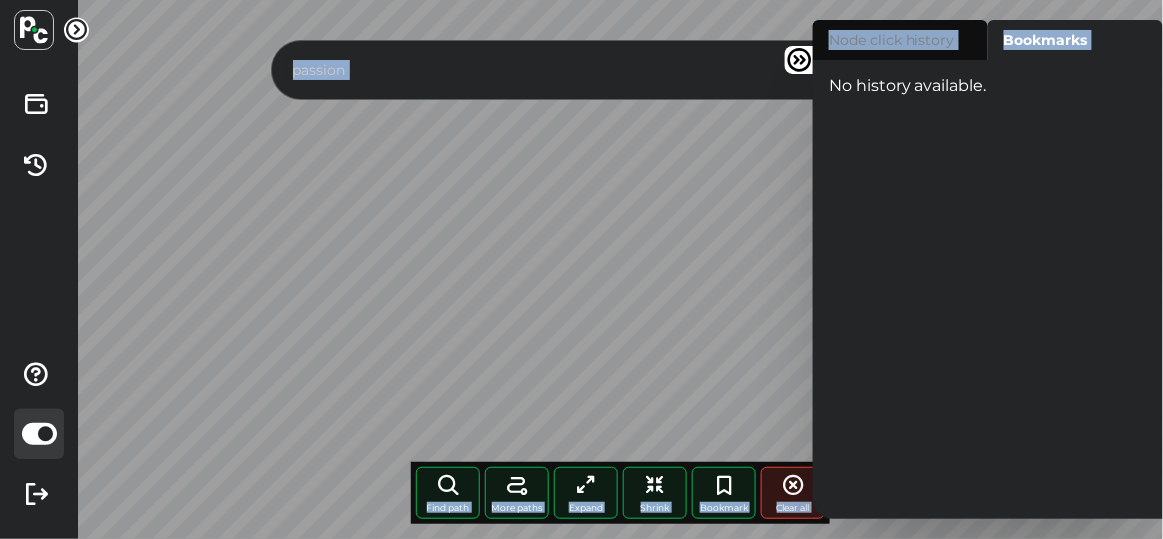 click on "passion
Find path
More paths
Expand
Shrink
Bookmark
Clear all
Node click history
[FIRST] [ANOTHER_FIRST] [LAST]
Director , Shareholder , Investor
Company" at bounding box center [620, 269] 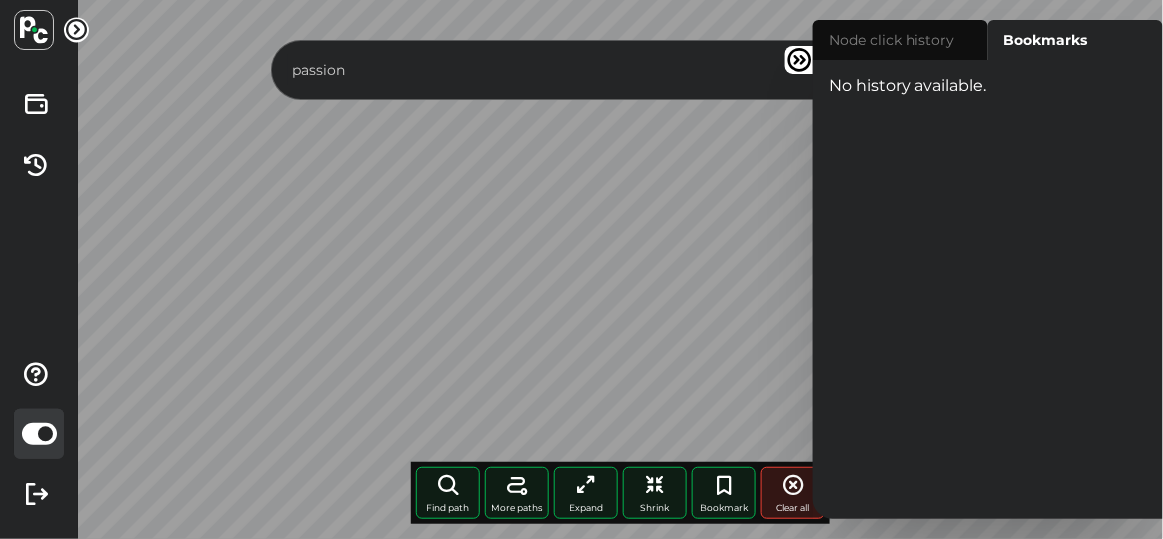 click on "[COMPANY]
Company
Expand
Contact
[COMPANY]
Company" at bounding box center [974, 269] 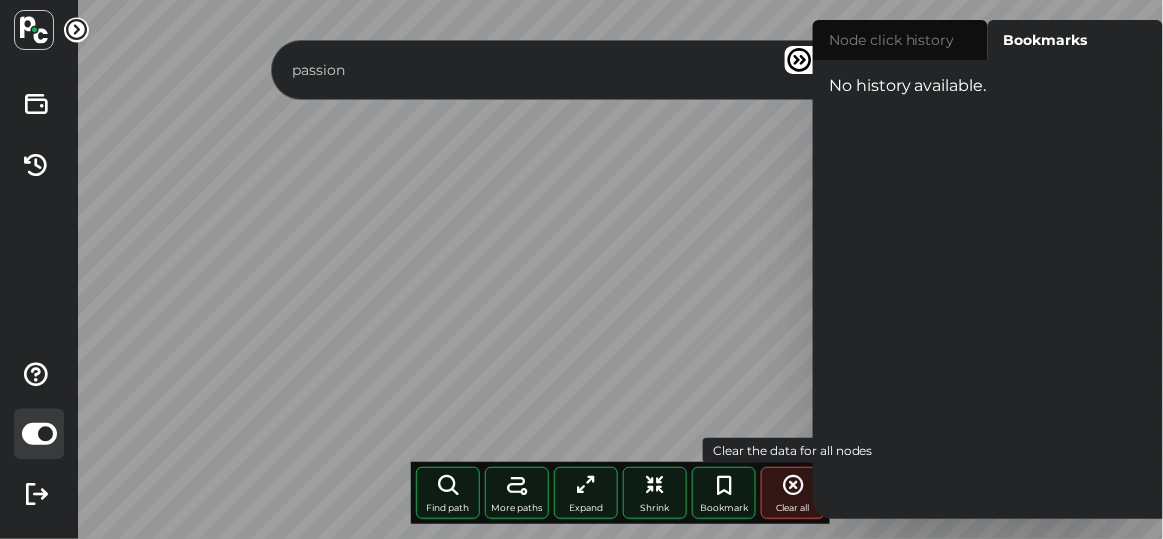 click on "Clear all" at bounding box center (793, 493) 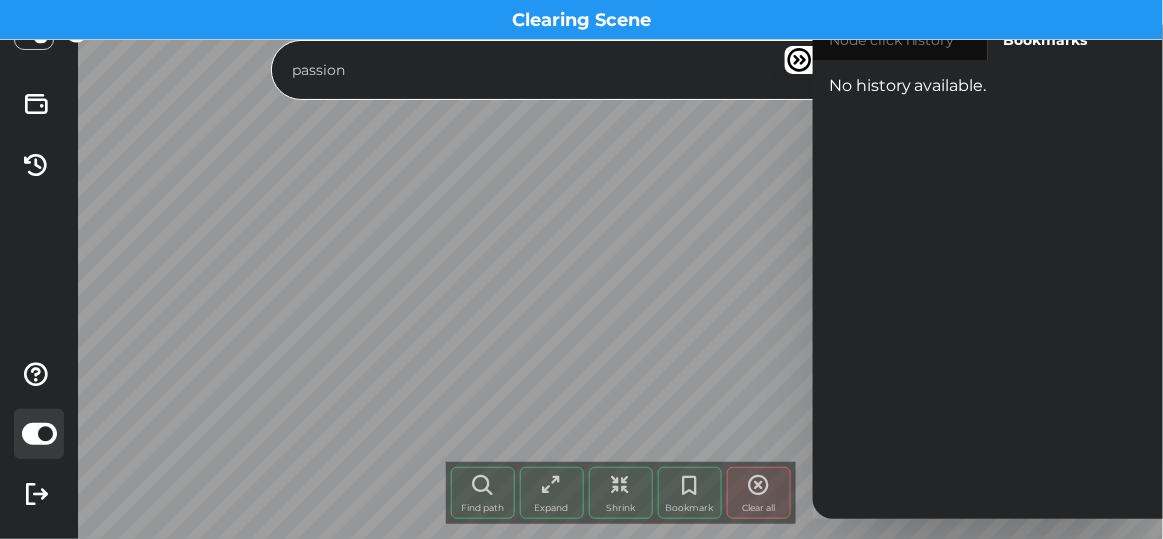 click on "passion" at bounding box center [602, 70] 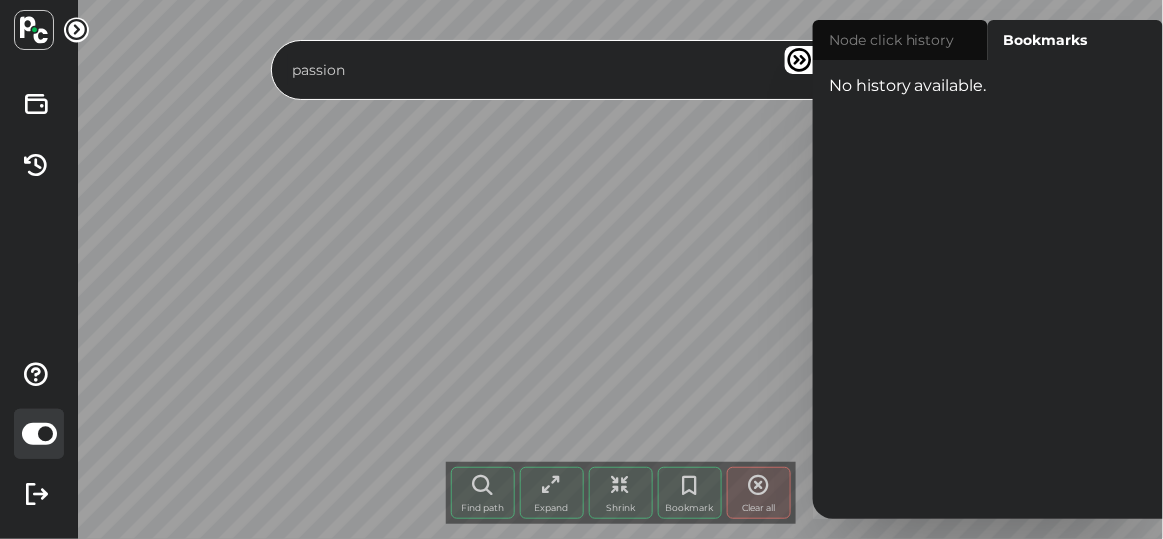 click on "passion
Find path
More paths
Expand
Shrink
Bookmark
Clear all
Node click history
[FIRST] [ANOTHER_FIRST] [LAST]
Director , Shareholder , Investor
Company" at bounding box center (620, 269) 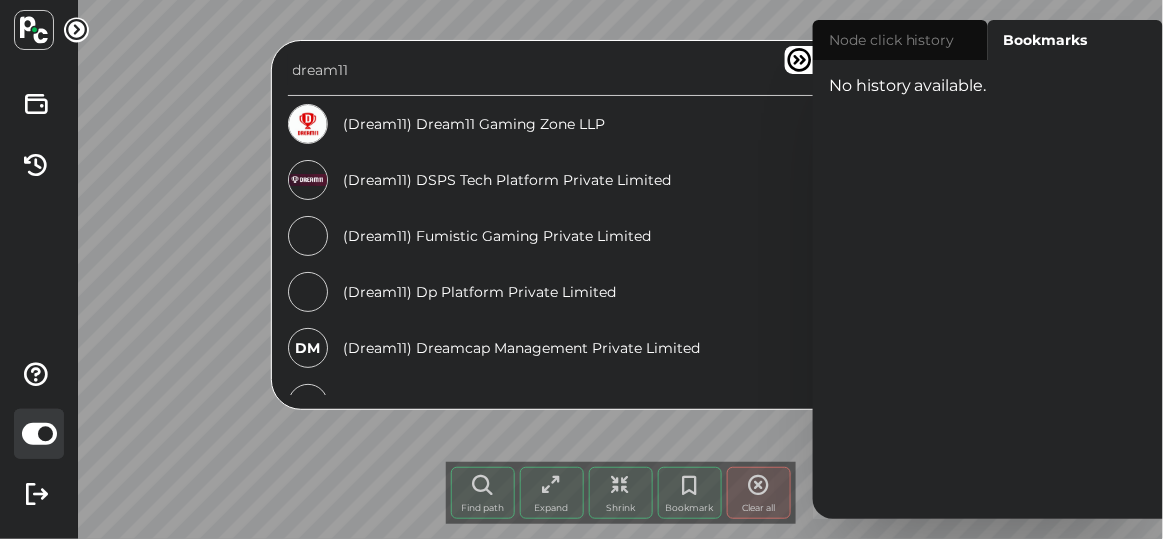 click on "dream11" at bounding box center (602, 70) 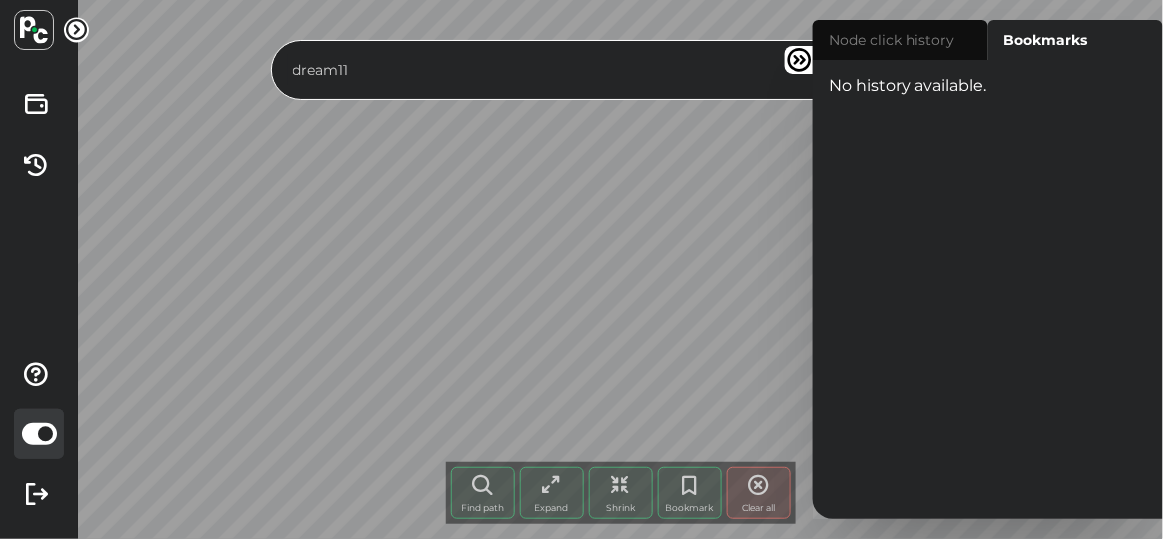 click on "dream11" at bounding box center (602, 70) 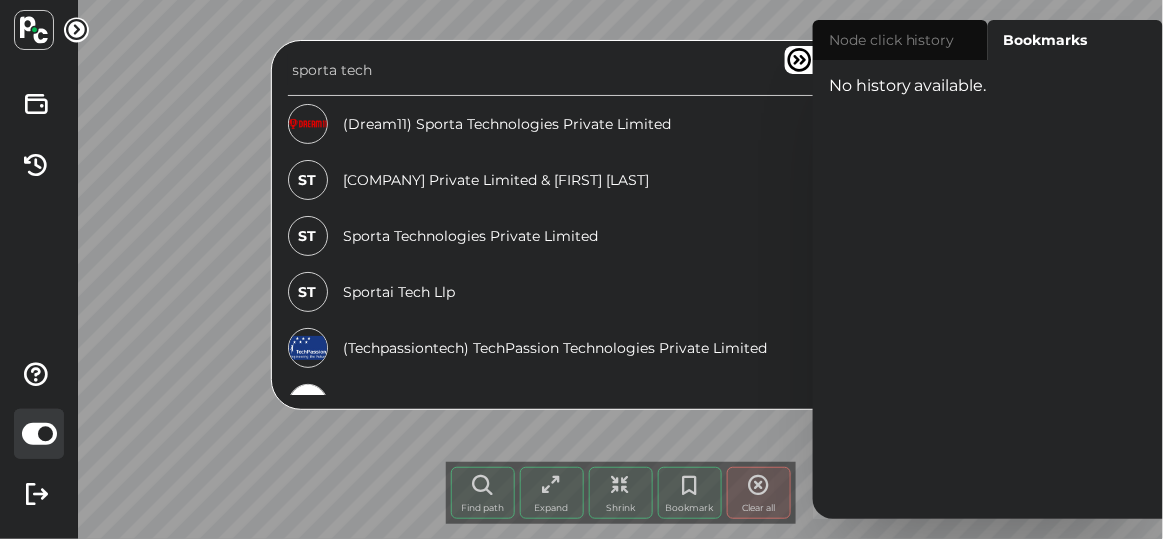 click on "(Dream11) Sporta Technologies Private Limited" at bounding box center (622, 124) 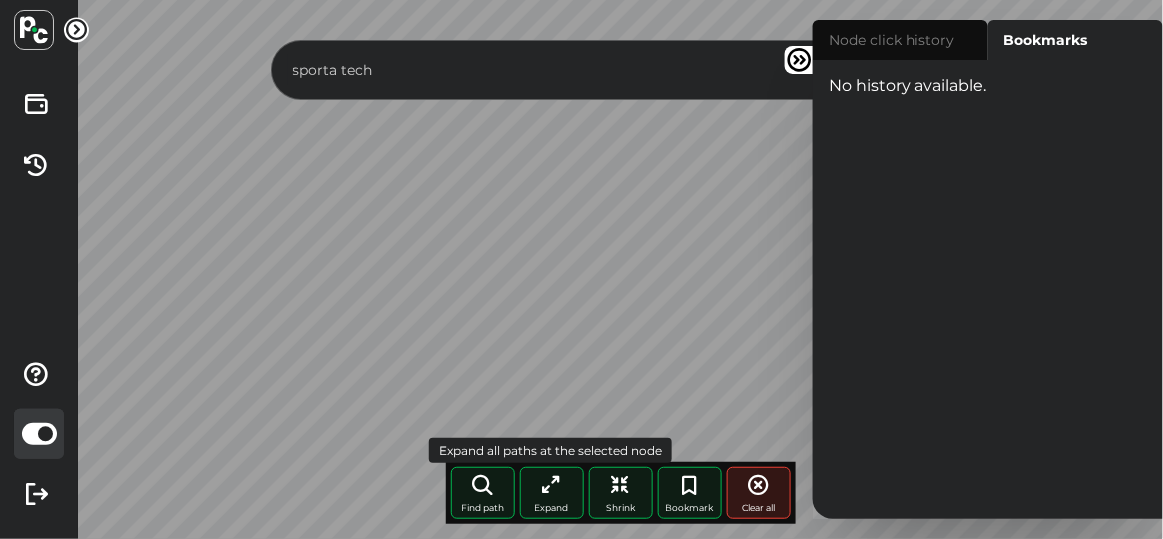 click on "Expand" at bounding box center (552, 493) 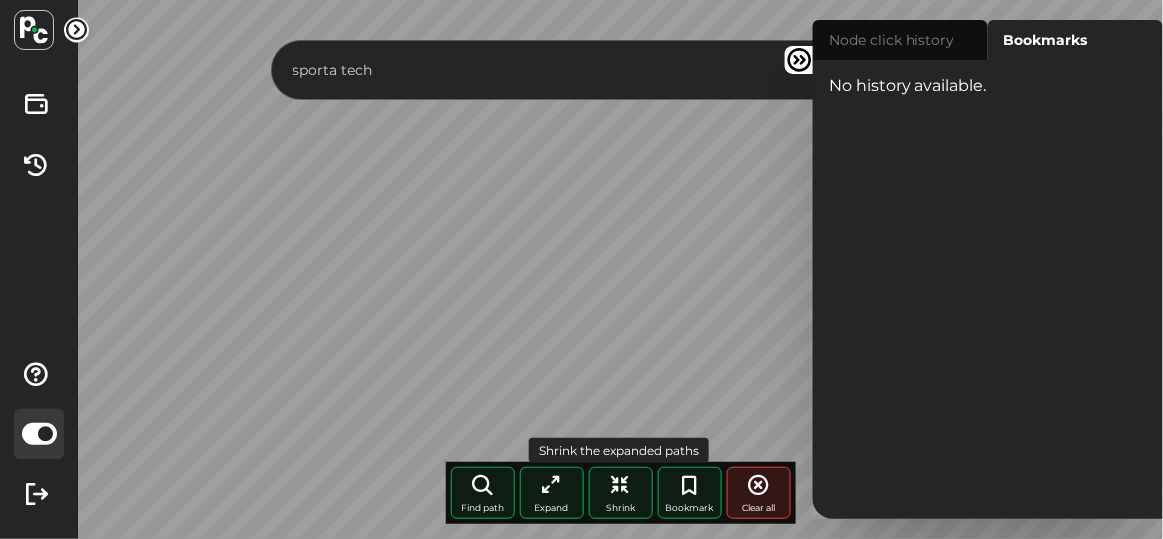 click on "Shrink" at bounding box center (621, 493) 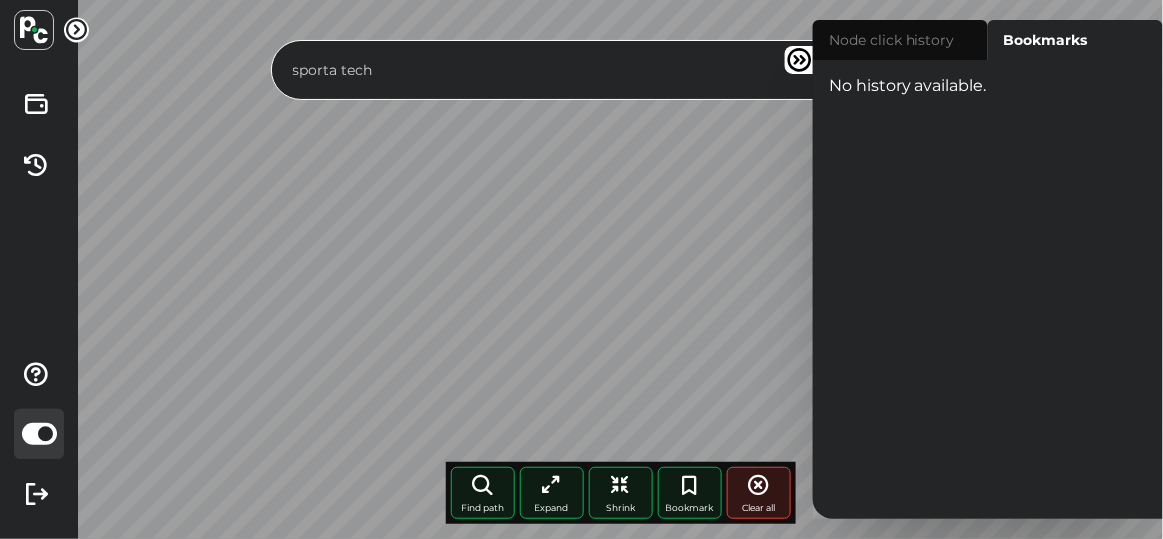 click on "[COMPANY]
Find path
More paths
Expand
Shrink
Bookmark
Clear all
Node click history
[FIRST] [LAST]
Director , Shareholder , Investor
Company" at bounding box center (620, 269) 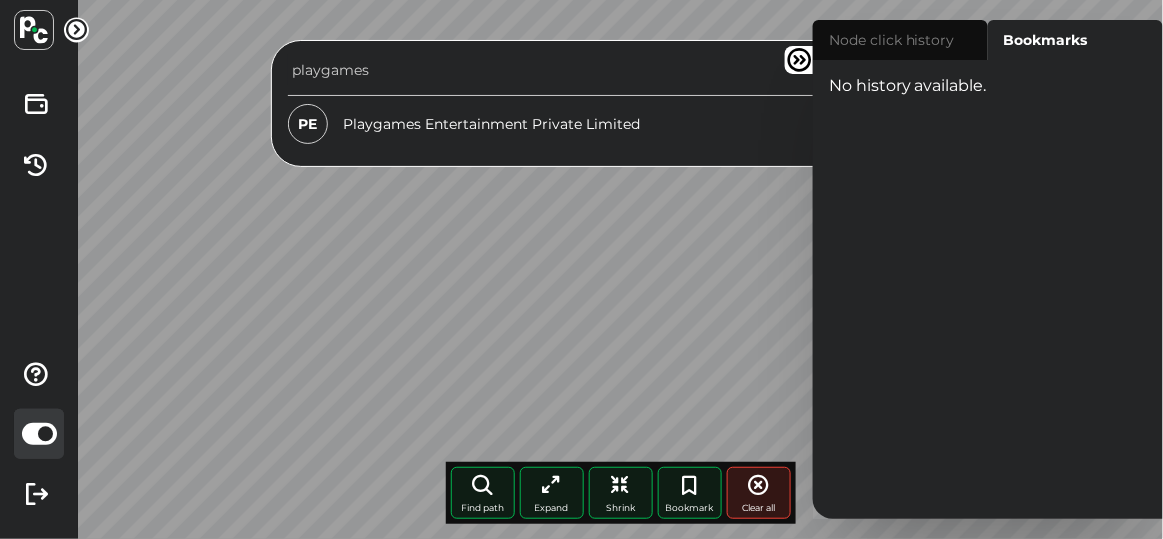 click on "playgames" at bounding box center [602, 70] 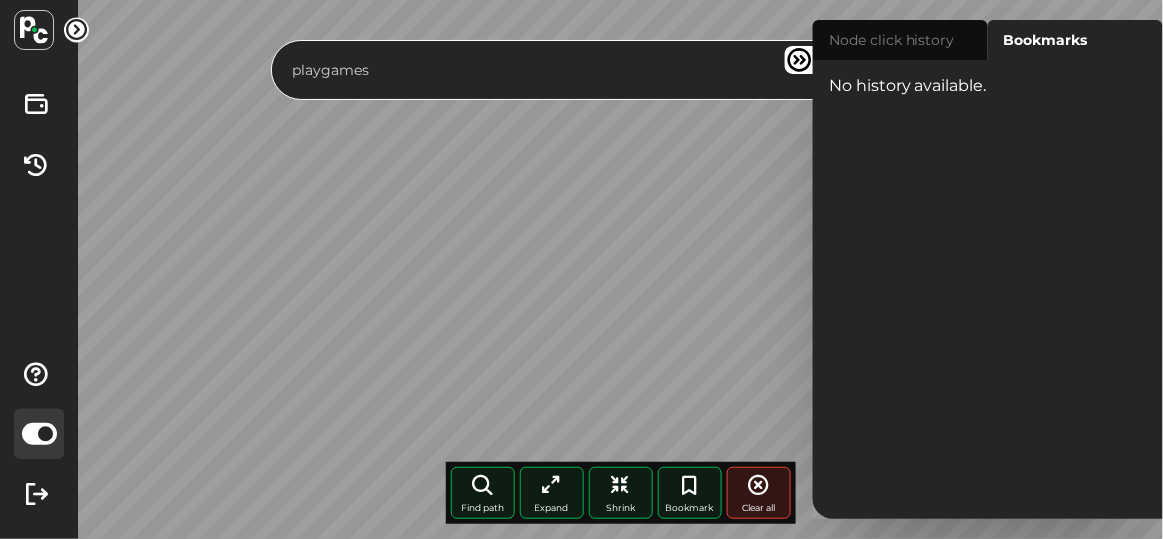 click on "playgames" at bounding box center [602, 70] 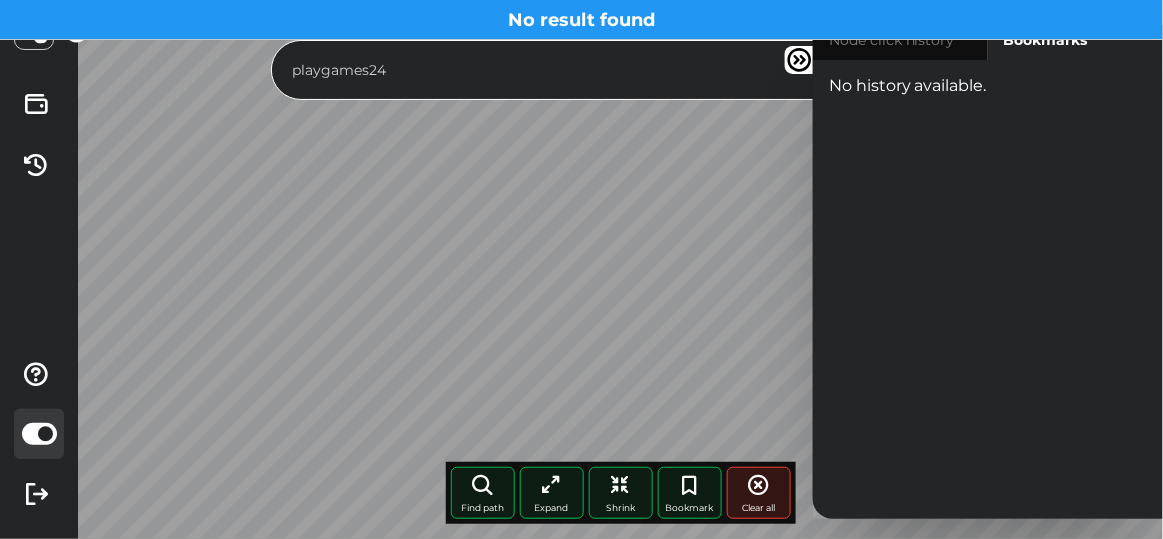 click on "playgames24" at bounding box center (602, 70) 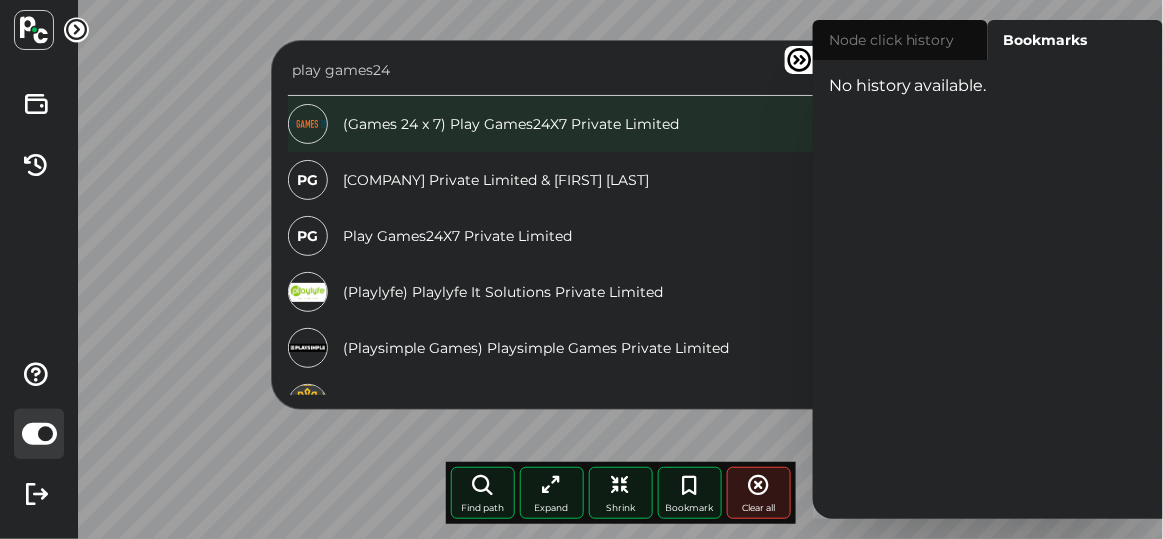 click on "(Games 24 x 7) Play Games24X7 Private Limited" at bounding box center [622, 124] 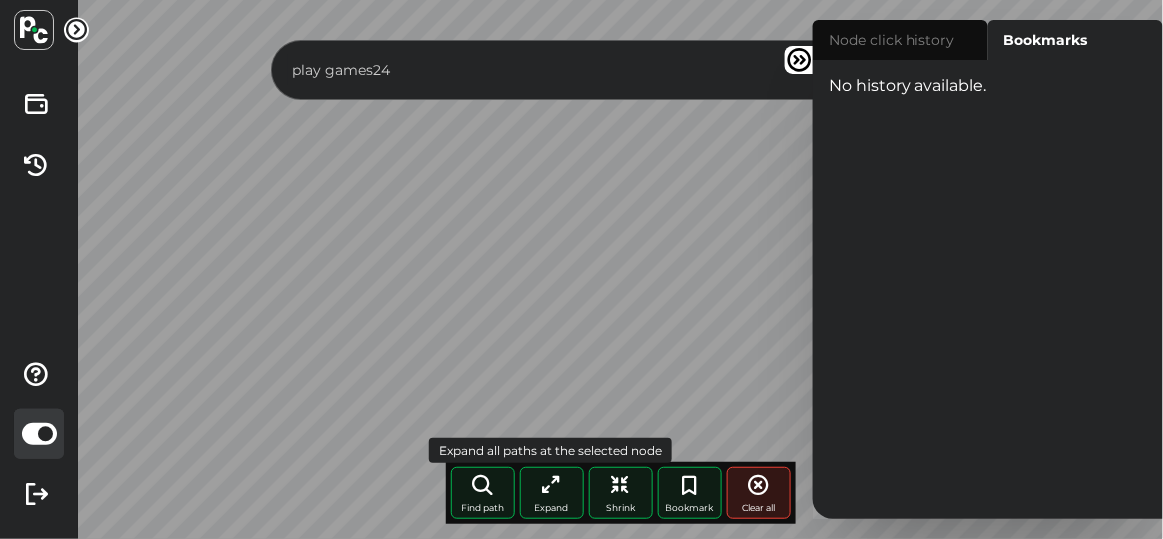 click on "Expand" at bounding box center [552, 493] 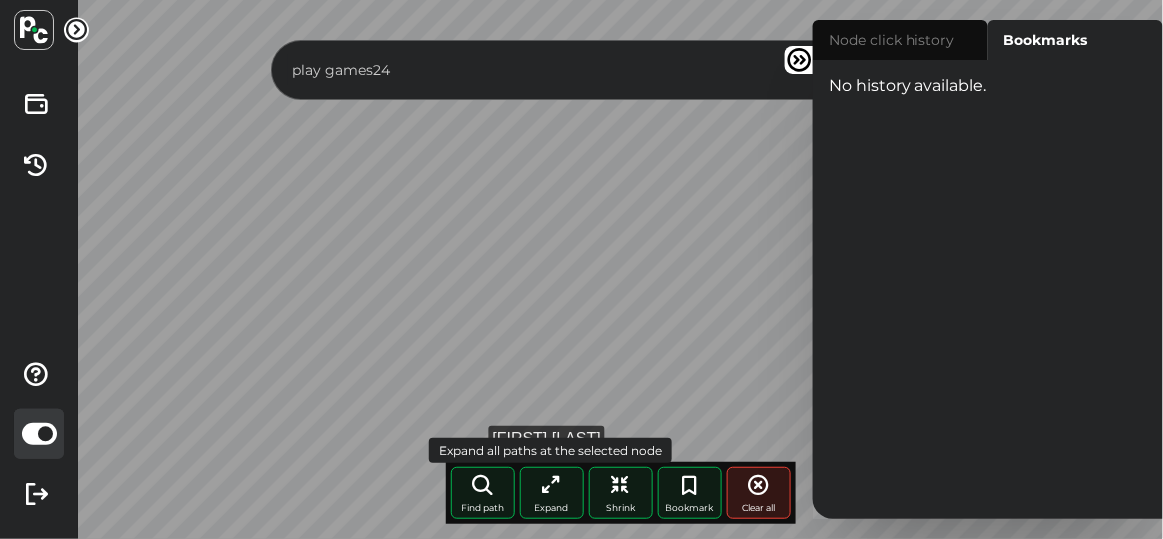click on "Expand" at bounding box center [552, 507] 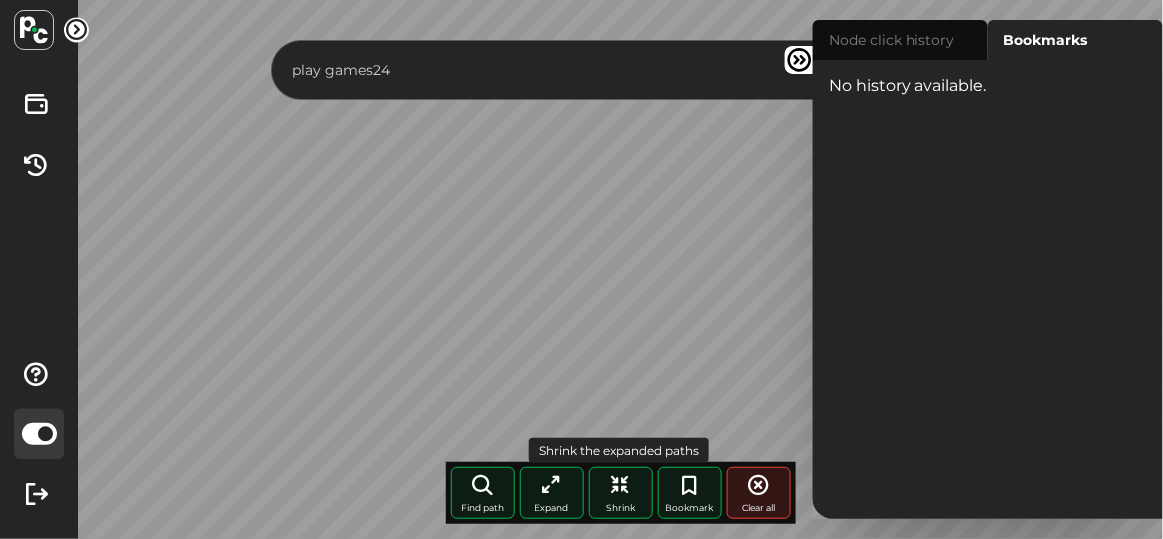click on "Shrink" at bounding box center [621, 493] 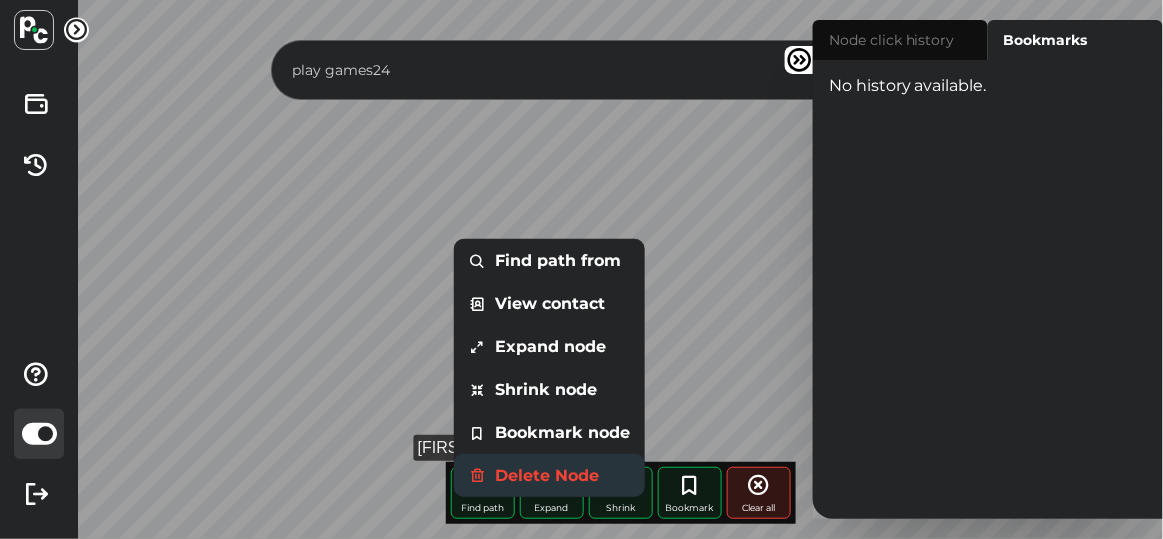 click on "Delete Node" at bounding box center (549, 475) 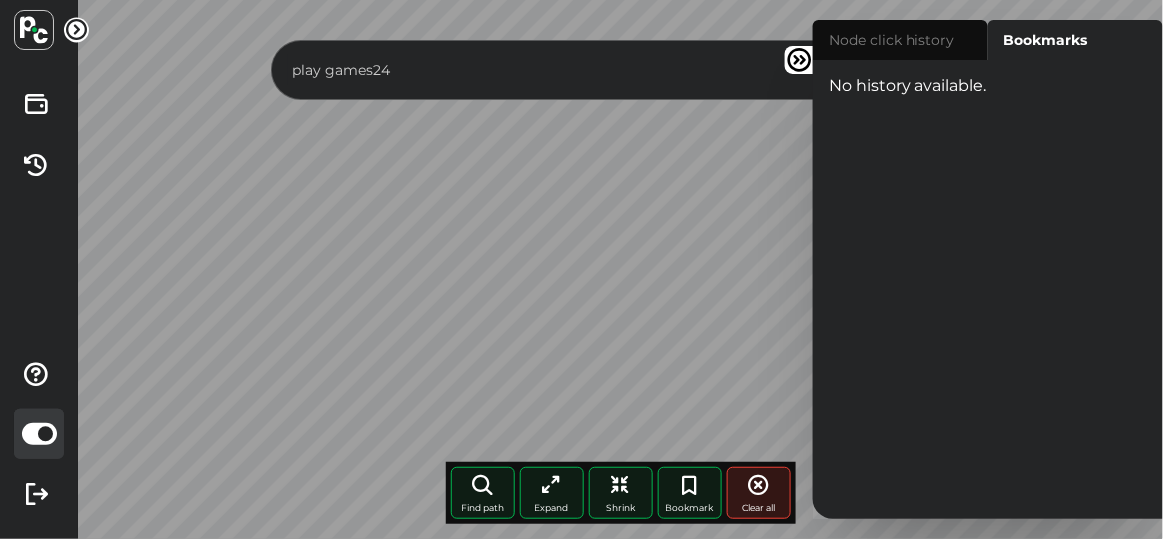 click on "play games24
Find path
More paths
Expand
Shrink
Bookmark
Clear all
Node click history
[FIRST] [LAST]
Director , Shareholder
," at bounding box center [620, 269] 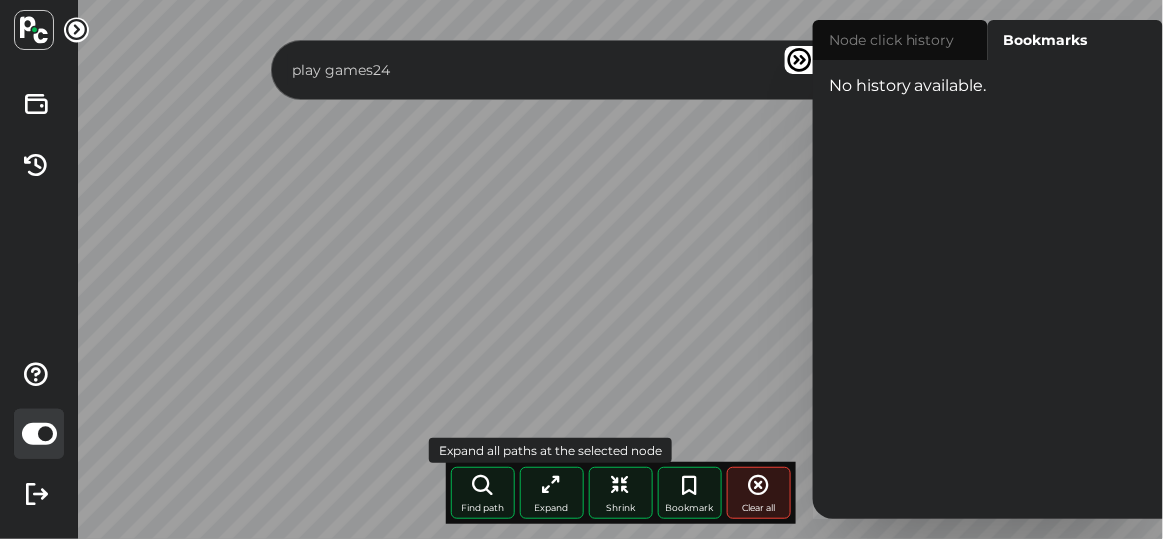 click on "Expand" at bounding box center [552, 493] 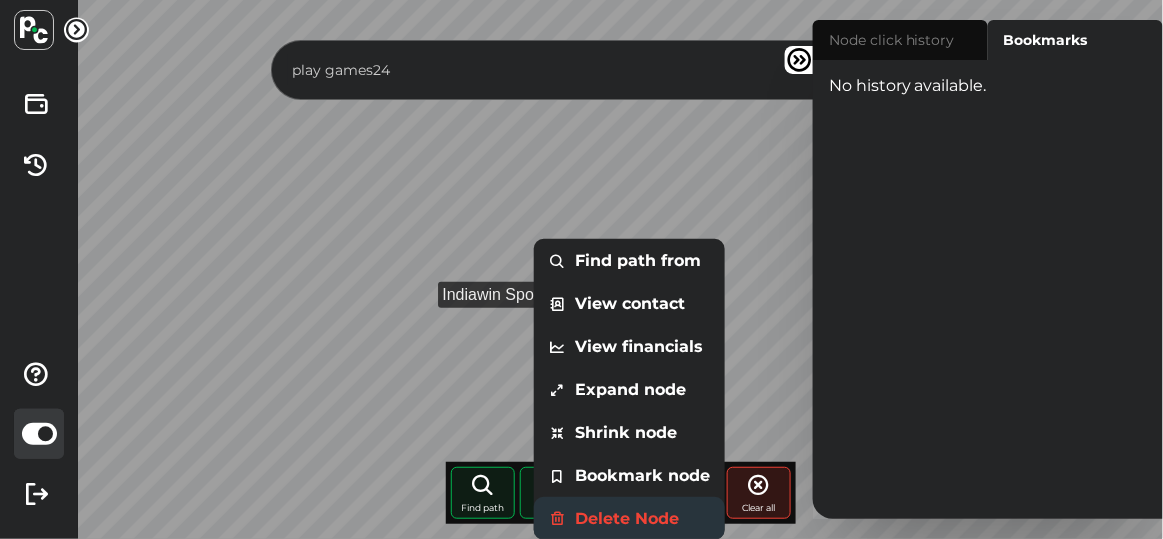 click on "Delete Node" at bounding box center (629, 518) 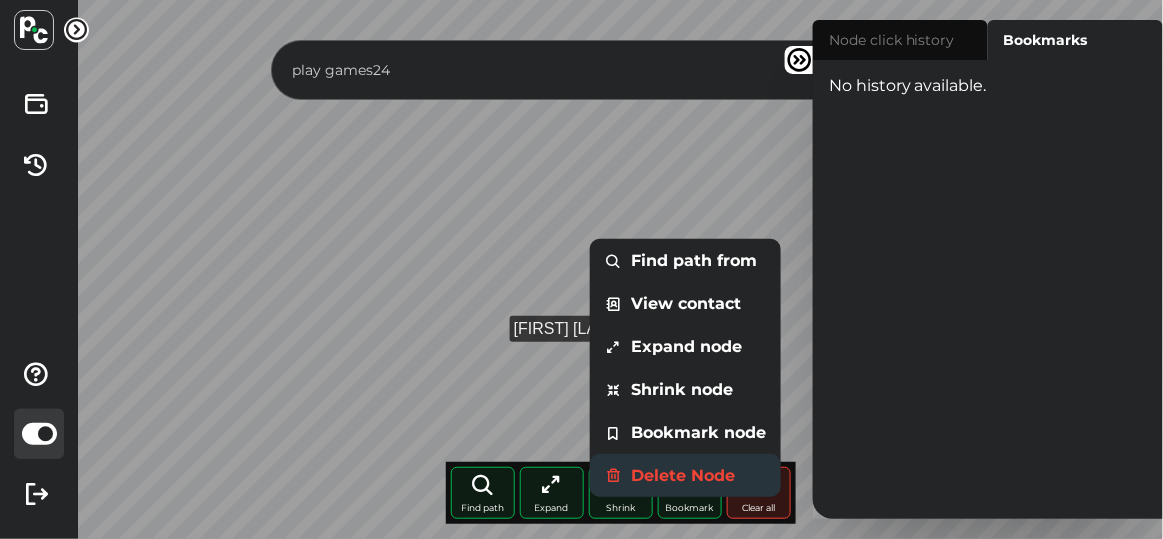 click on "Delete Node" at bounding box center [685, 475] 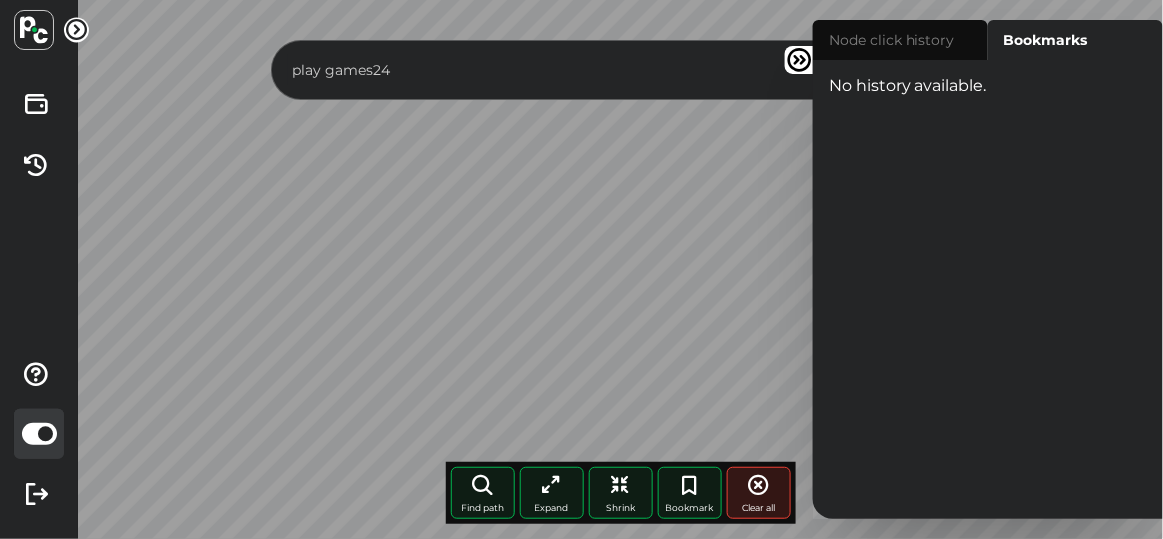click on "play games24" at bounding box center (602, 70) 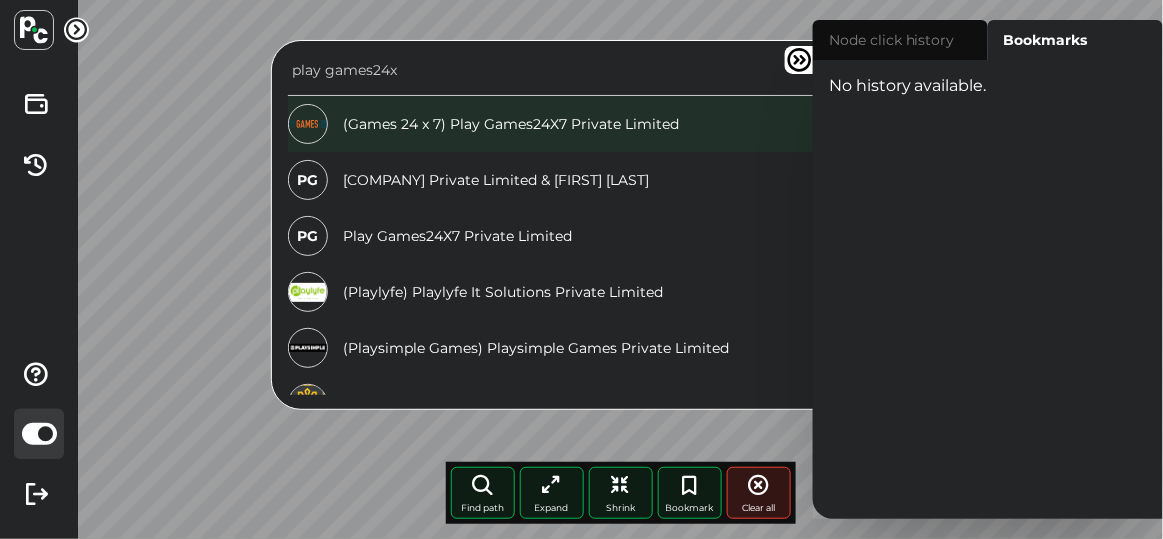 click on "(Games 24 x 7) Play Games24X7 Private Limited" at bounding box center (622, 124) 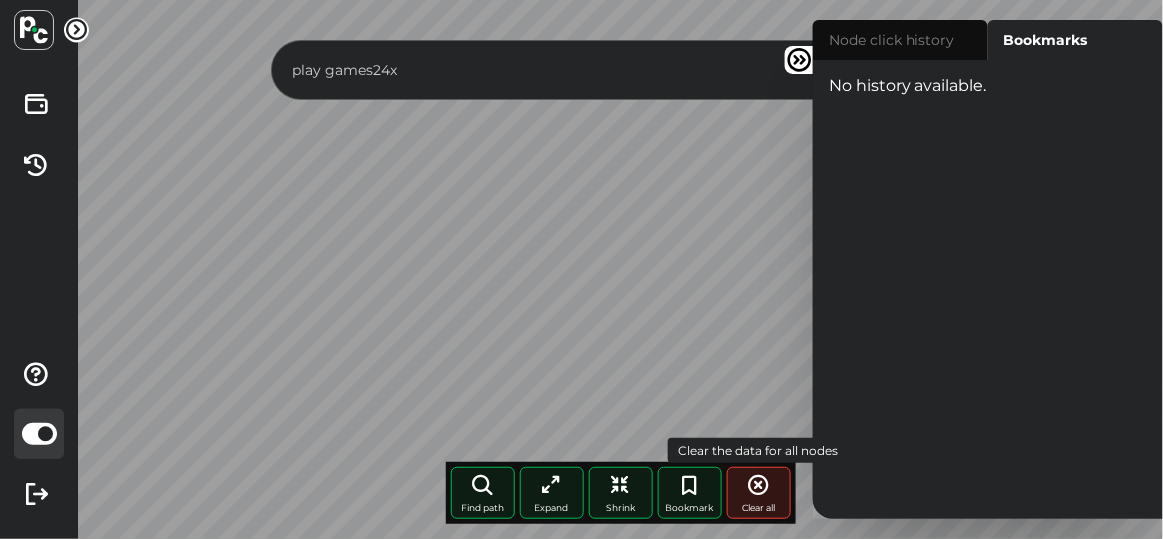 click on "Clear all" at bounding box center (759, 493) 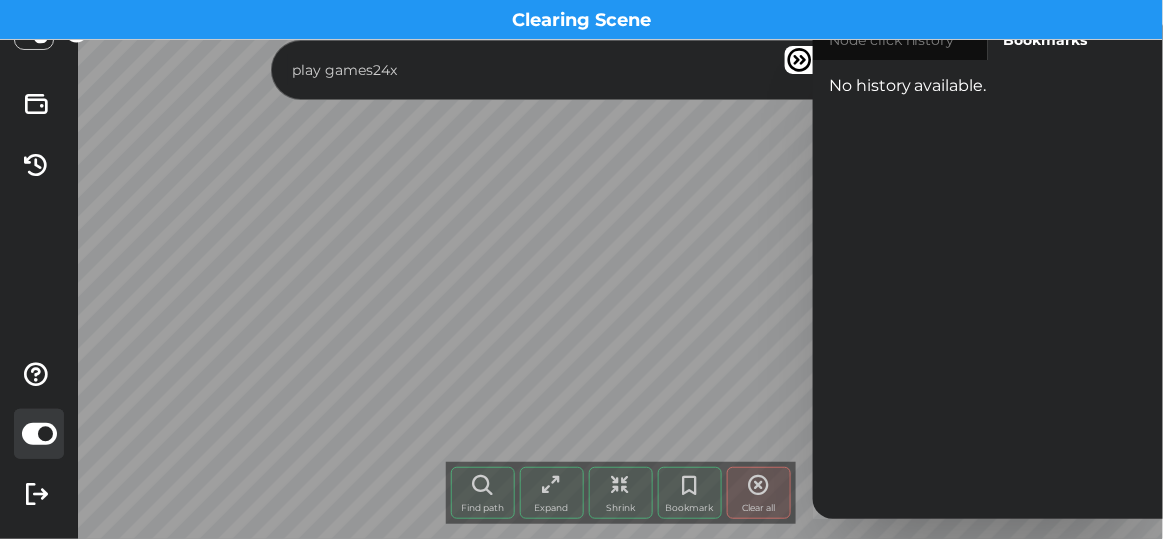 click on "play games24x" at bounding box center (621, 70) 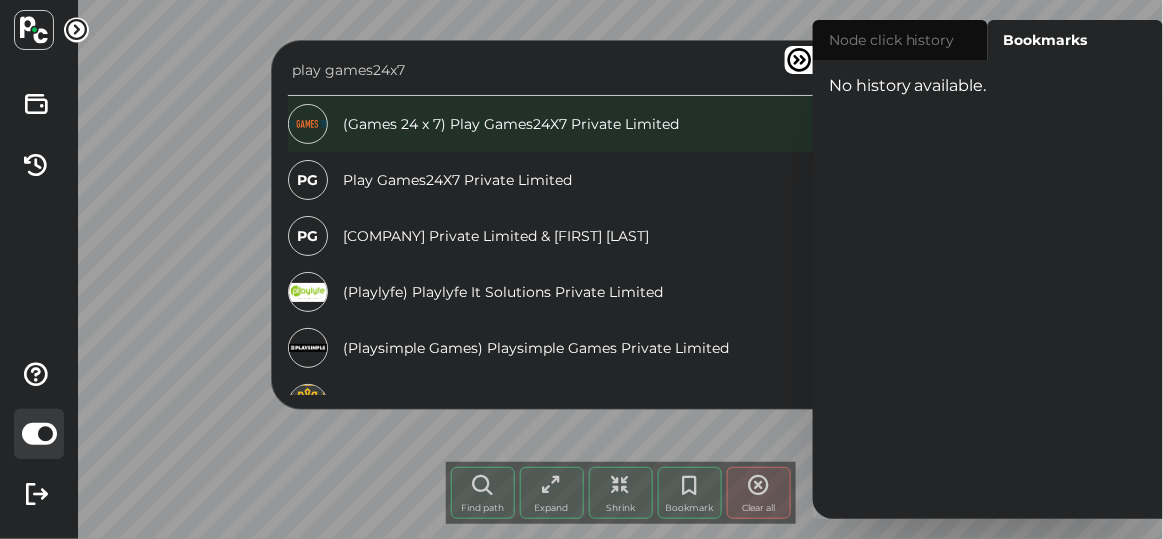 click on "(Games 24 x 7) Play Games24X7 Private Limited" at bounding box center (622, 124) 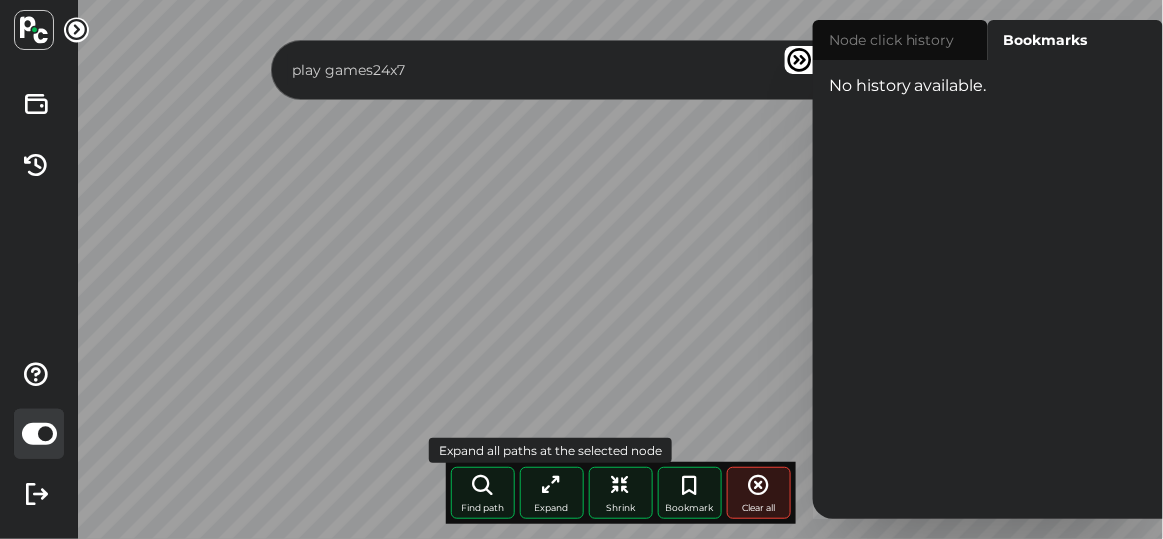 click at bounding box center (552, 485) 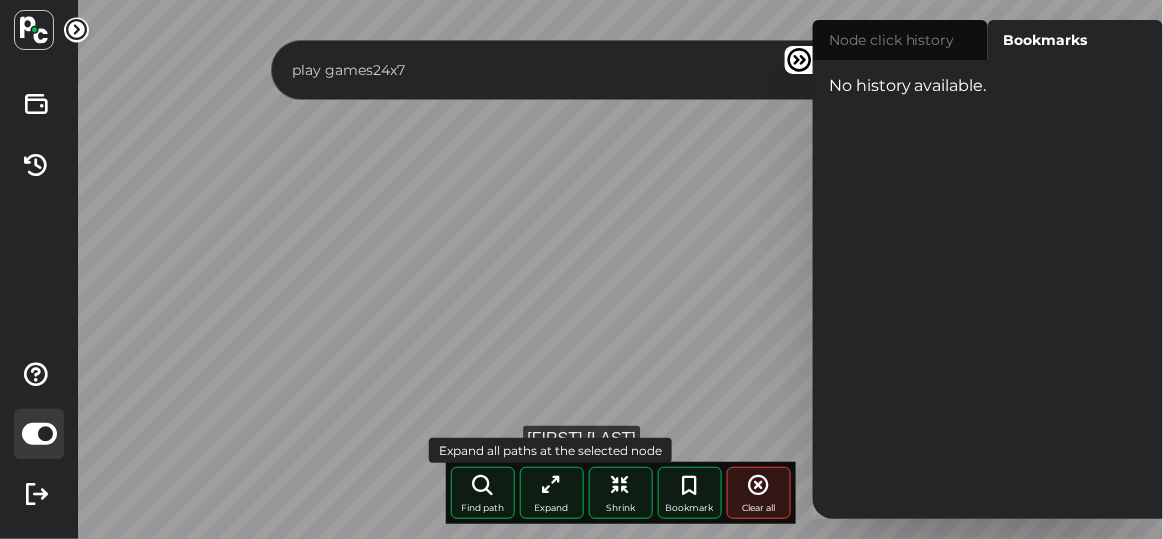 click at bounding box center [552, 485] 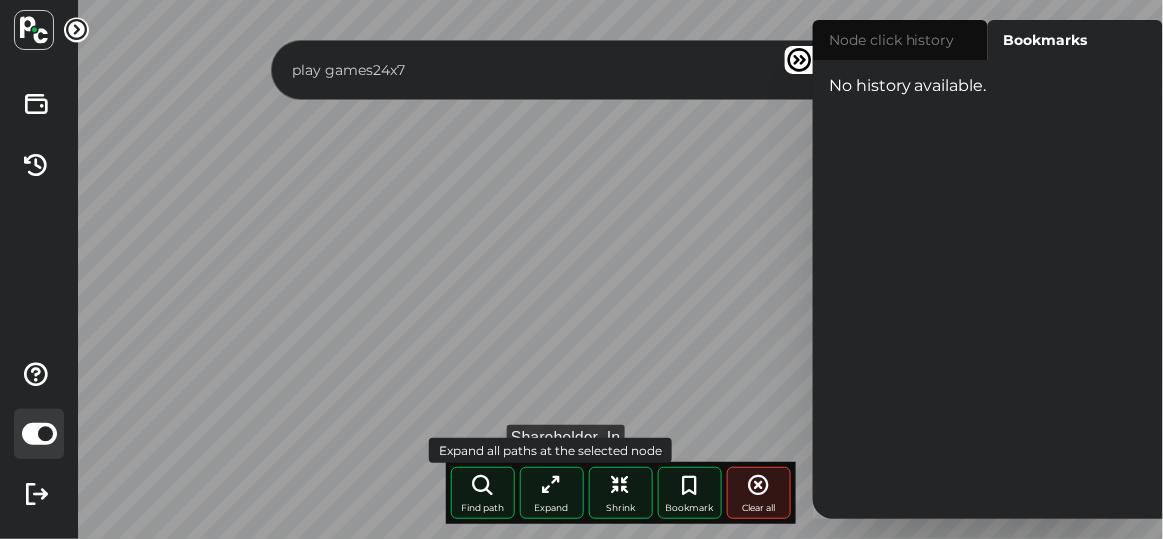 click at bounding box center (552, 485) 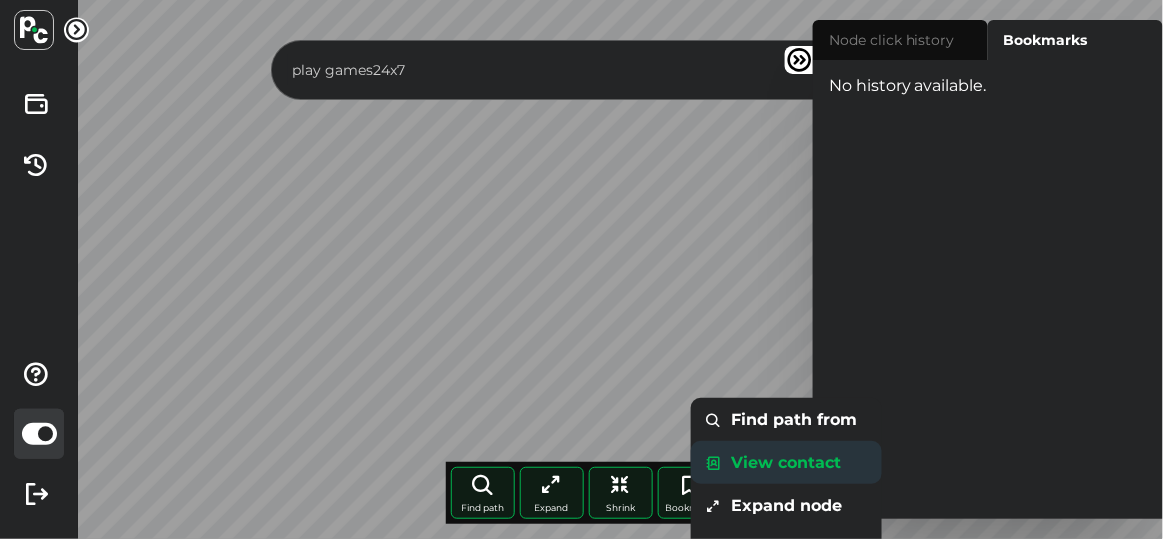 click on "View contact" at bounding box center (786, 462) 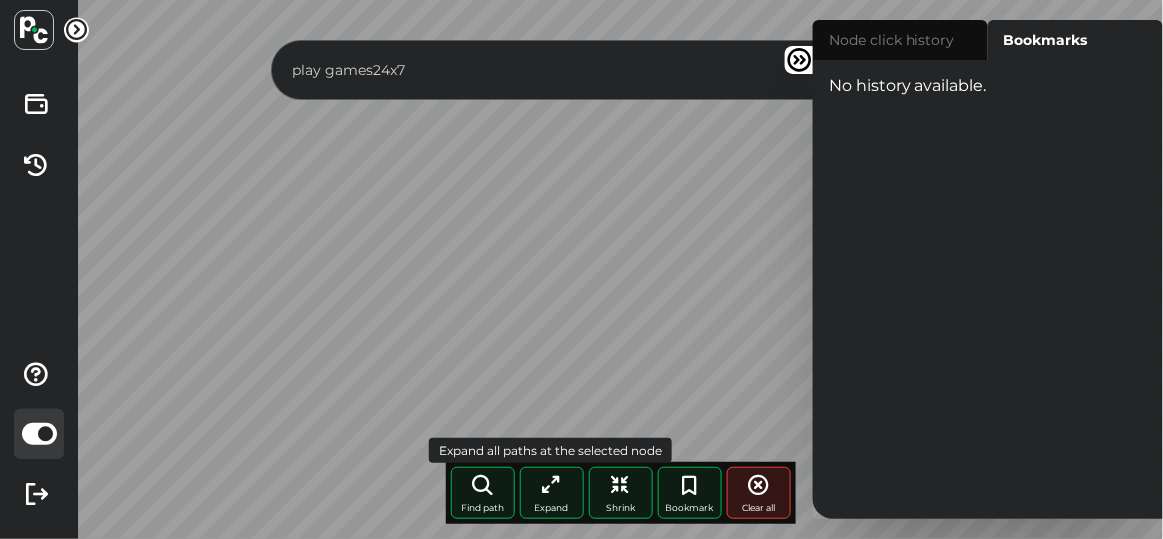click at bounding box center (552, 485) 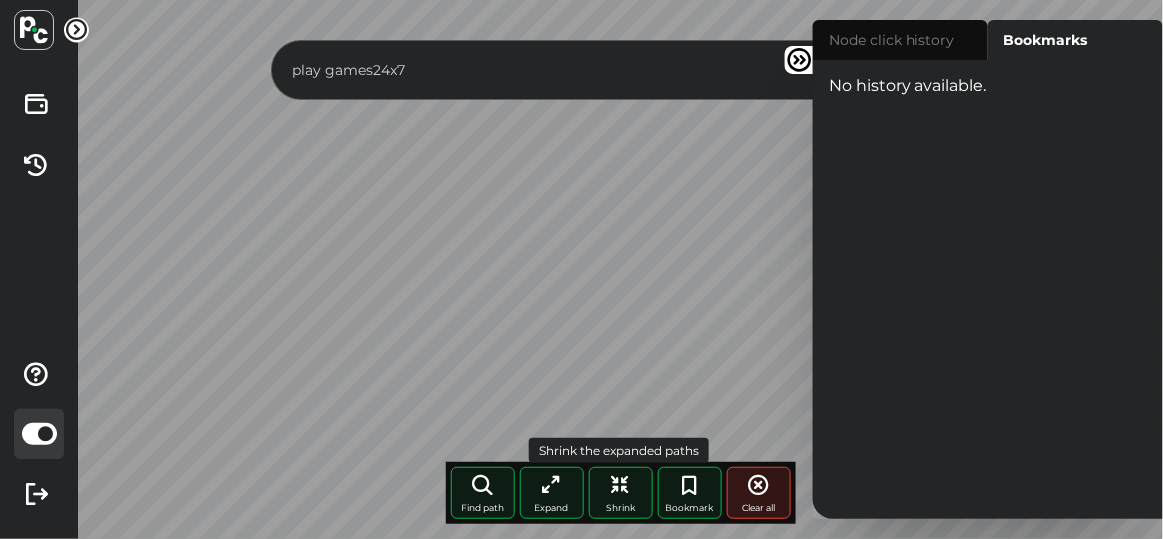 click at bounding box center [621, 485] 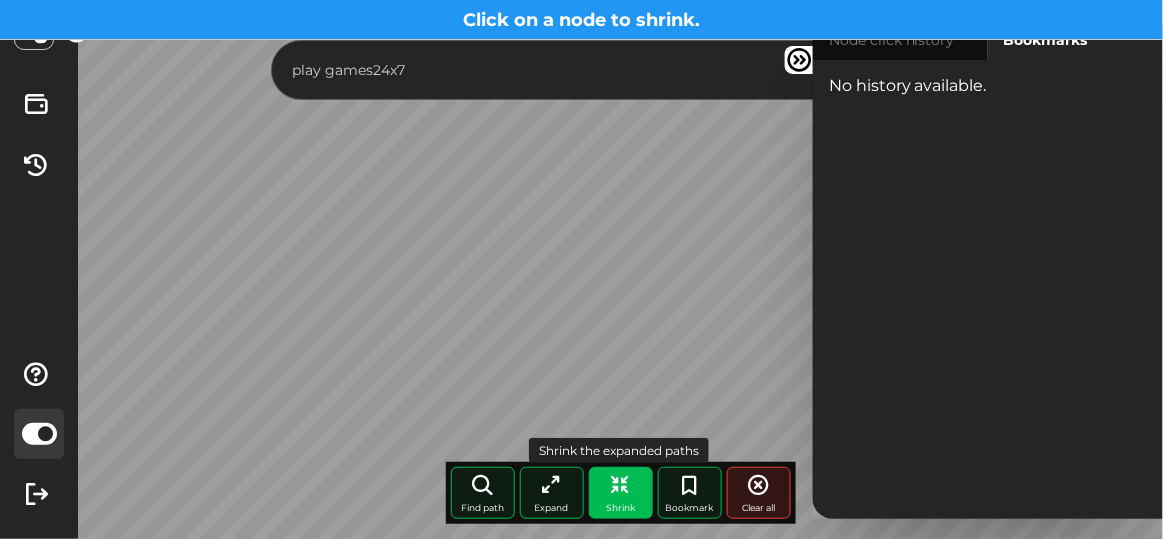 click at bounding box center [621, 485] 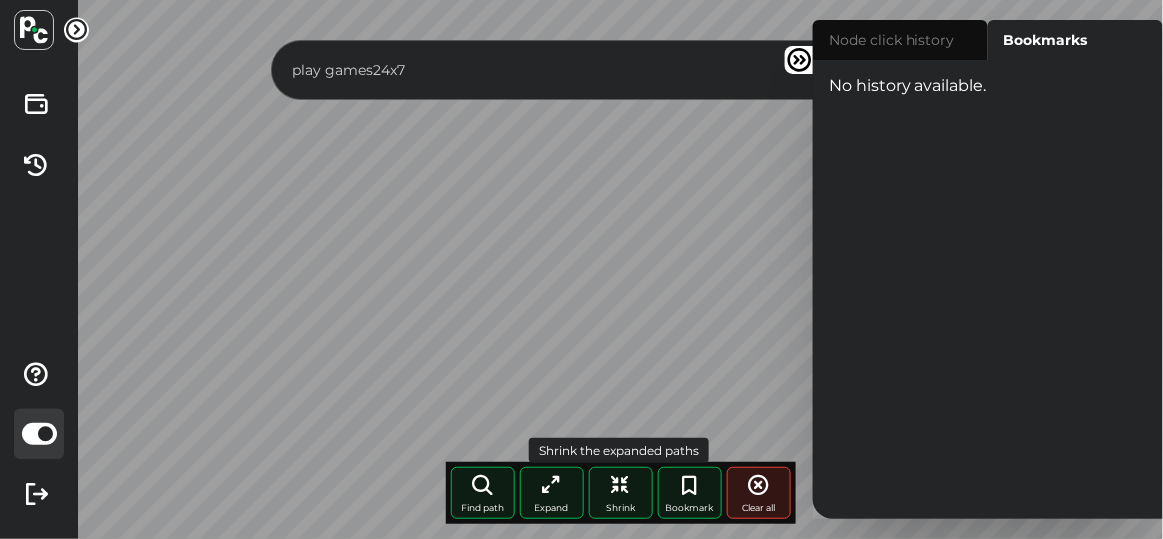 click at bounding box center (621, 485) 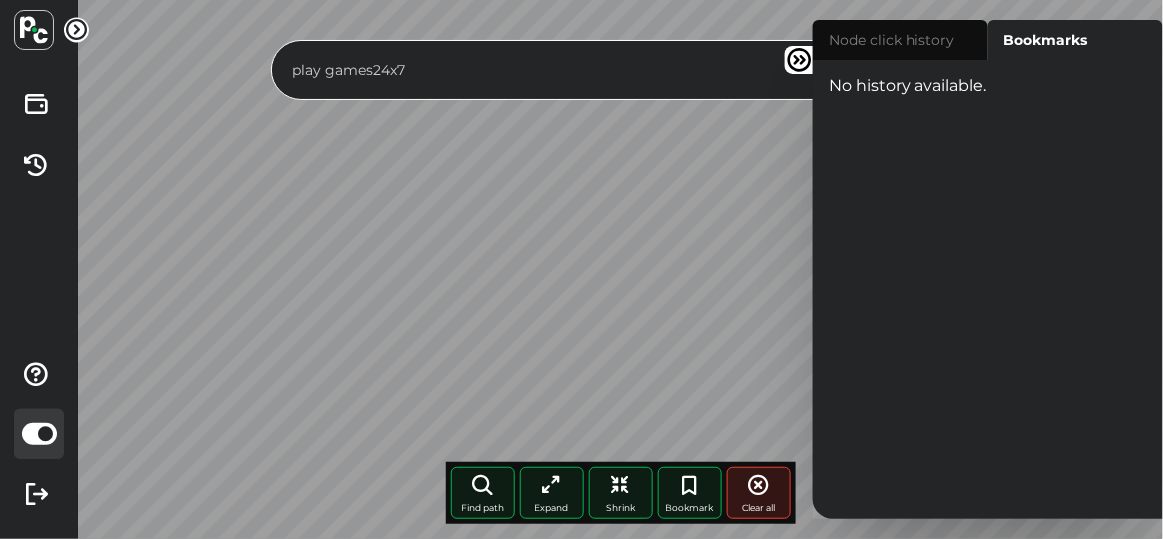 drag, startPoint x: 698, startPoint y: 70, endPoint x: 0, endPoint y: 157, distance: 703.401 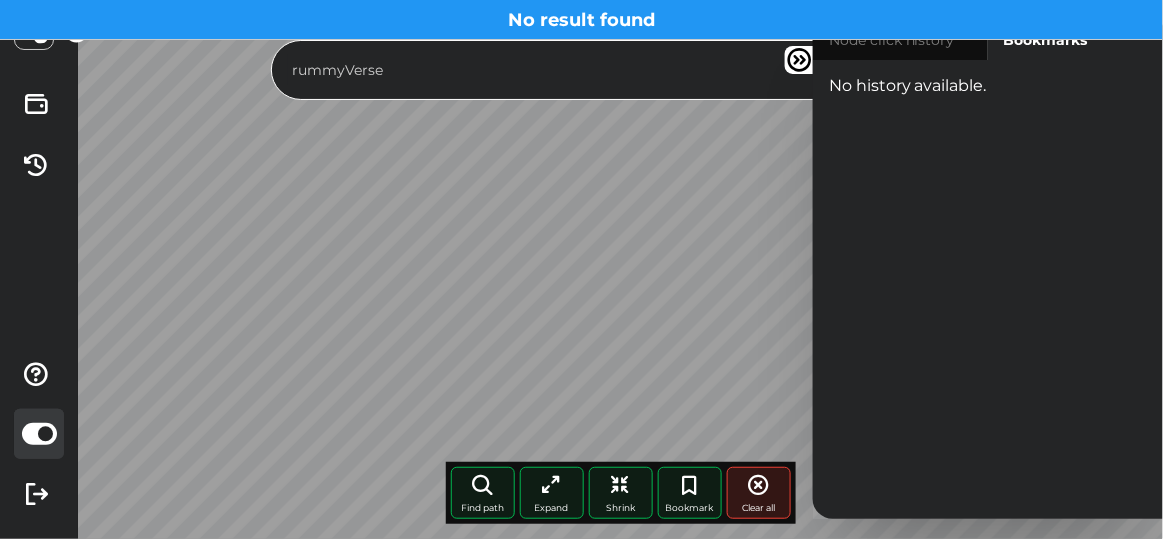 click on "[COMPANY]
Find path
More paths
Expand
Shrink
Bookmark
Clear all
Node click history
[COMPANY]
Company
Profile
SP ," at bounding box center (620, 269) 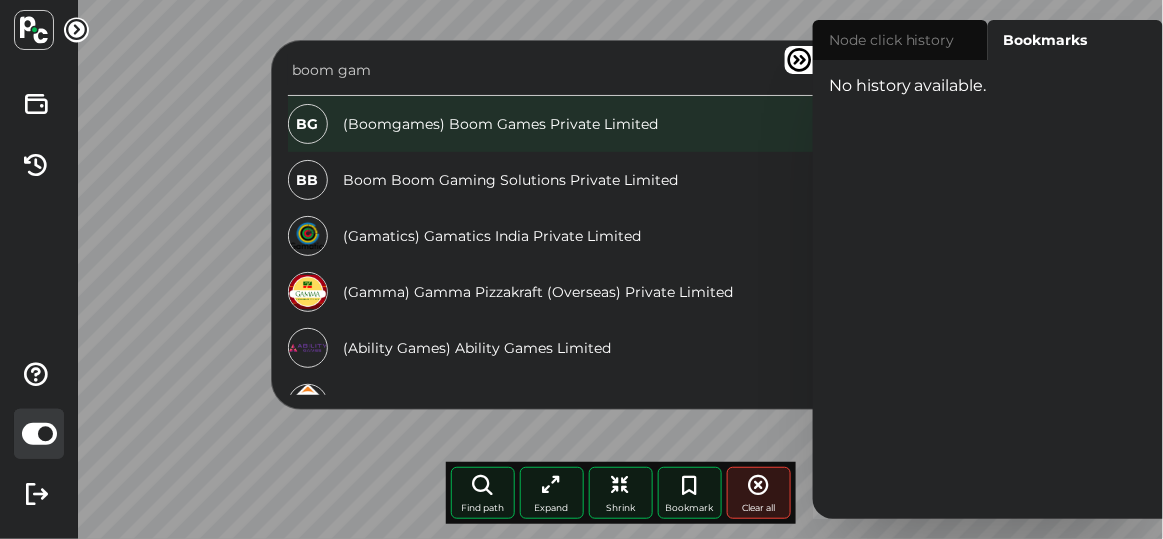 click on "BG (Boomgames) Boom Games Private Limited" at bounding box center [622, 124] 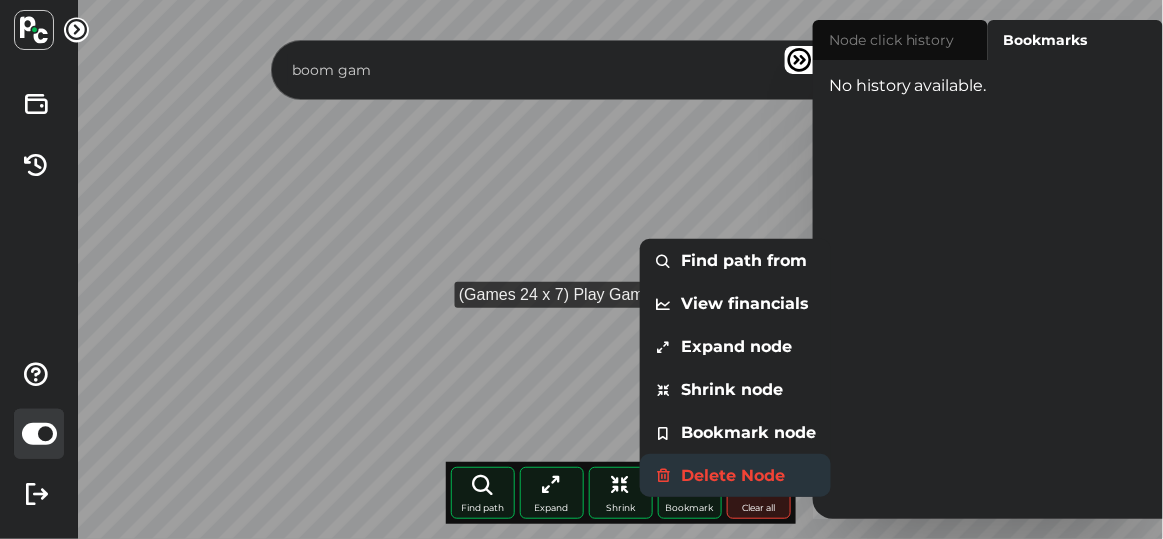 click on "Delete Node" at bounding box center (735, 475) 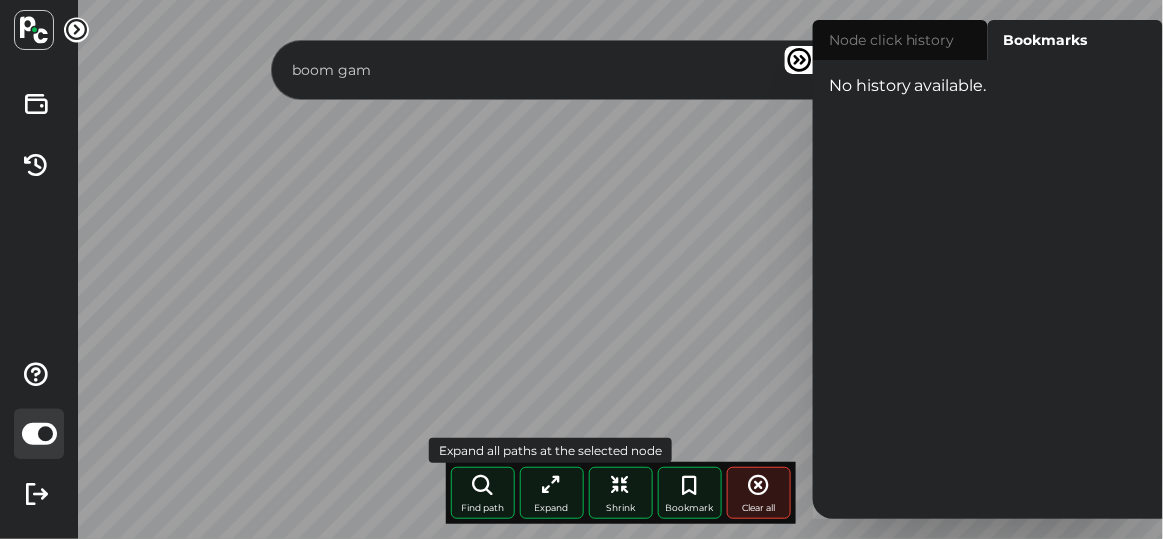 click at bounding box center (552, 485) 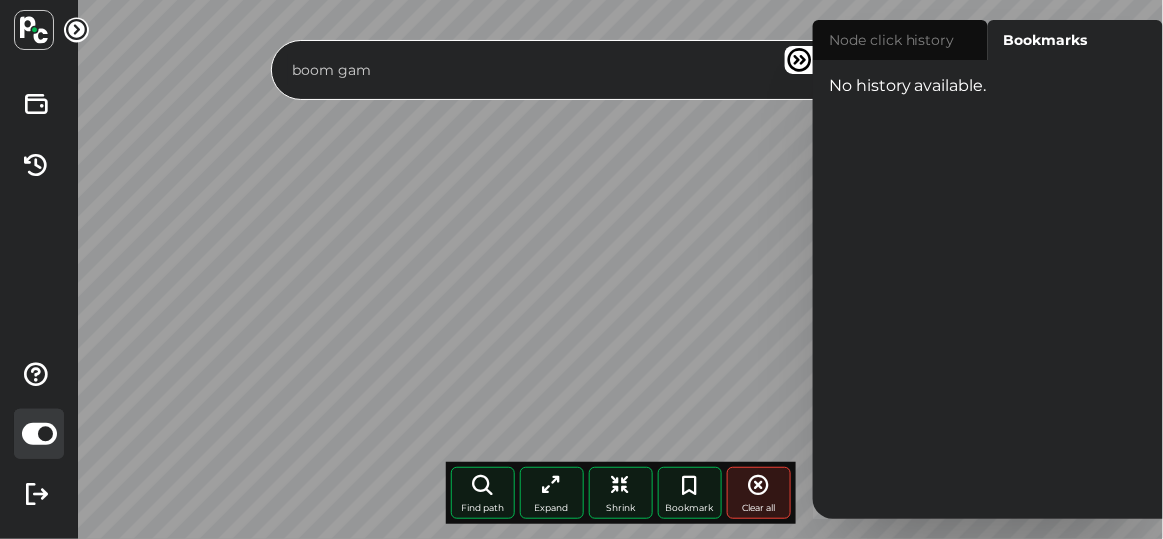 click on "[COMPANY]
Find path
More paths
Expand
Shrink
Bookmark
Clear all
Node click history
[FIRST]
[COMPANY]
Company
Profile
Company" at bounding box center (620, 269) 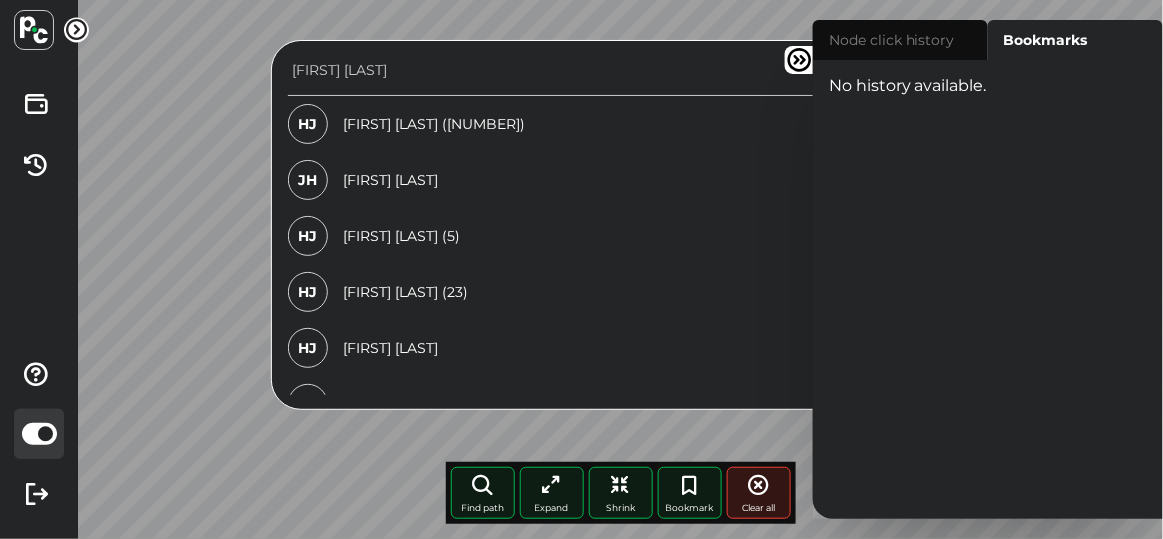 click on "[FIRST] [LAST] HJ [FIRST] [LAST] (12) JH [LAST] [FIRST] HJ [FIRST]  [LAST] (5) HJ [FIRST] [LAST] (23) HJ [FIRST]   [LAST] HA [FIRST] [ANOTHER_FIRST] [LAST] HJ [FIRST]IKA  [LAST] HJ [FIRST] [LAST] (2) HJ [FIRST]  [LAST] BG Billionbrains Garage Ventures Private Limited & [FIRST] [LAST] BC Billionbrains Capital Ventures Private Limited & [FIRST] [LAST] JH [LAST] [FIRST] HK [FIRST] [LAST] HJ [FIRST]IT  [LAST] (2) HM [FIRST] [ANOTHER_FIRST] [LAST] HA [FIRST] [ANOTHER_FIRST] [LAST] HJ [FIRST]  [LAST] HA [FIRST] [ANOTHER_FIRST] [LAST] HJ [FIRST] [LAST] & [ANOTHER_FIRST] [LAST] HL [FIRST] [ANOTHER_FIRST] [LAST] HJ [FIRST]  [LAST] AH [FIRST] [FIRST] [LAST]
Find path
More paths
Expand
Shrink
Bookmark
Clear all" at bounding box center [620, 269] 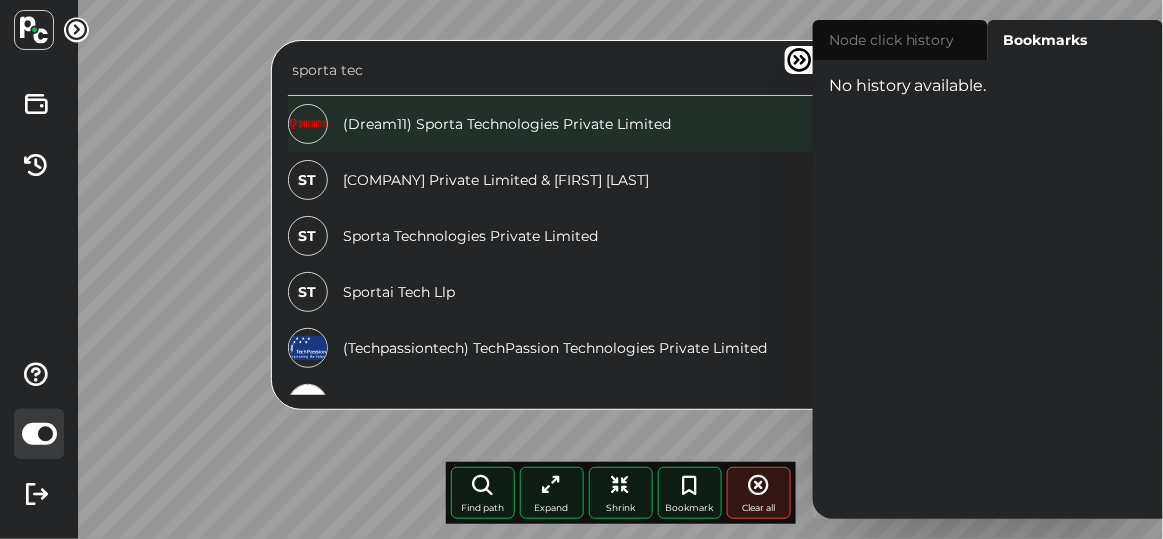 type on "sporta tec" 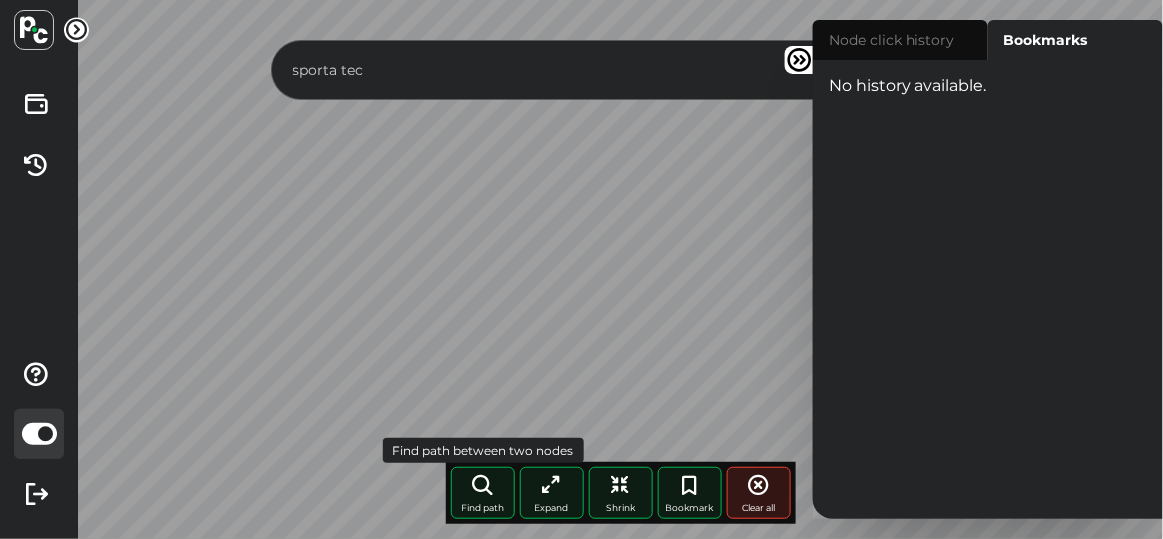 click at bounding box center [483, 485] 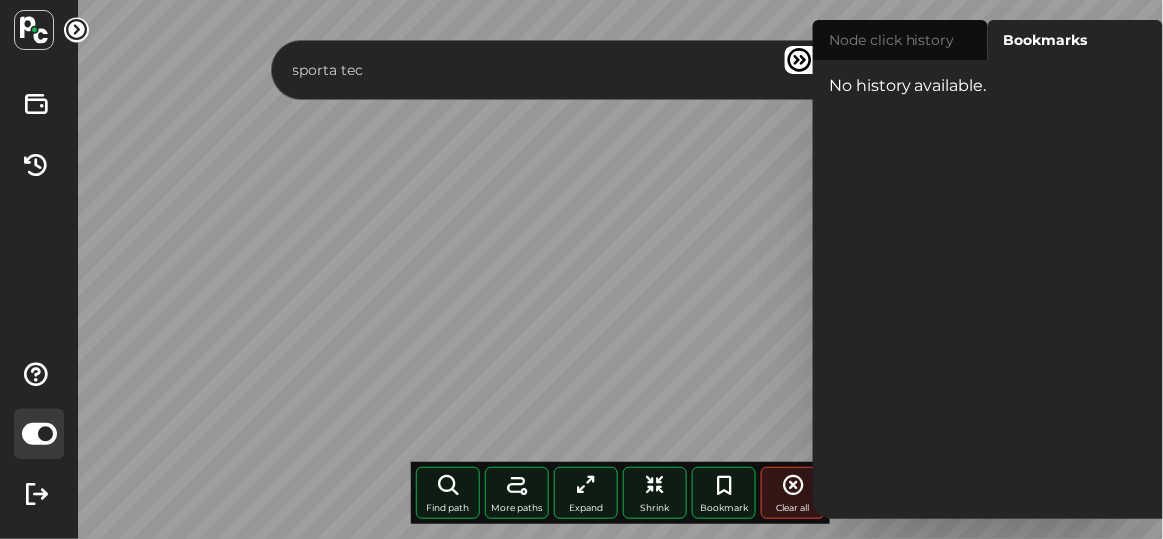 click on "[FIRST]  [LAST] Credits Transactions Help Guide Light Mode Log Out sporta tec
Find path
More paths
Expand
Shrink
Bookmark
Clear all
Node click history
B
Boomgames
Company
Profile" at bounding box center (581, 269) 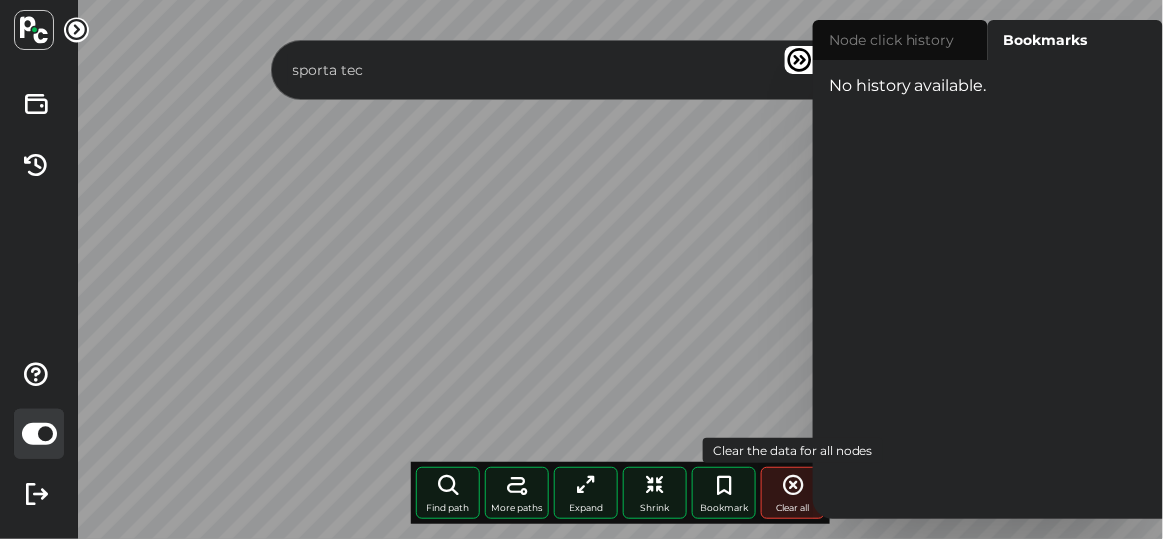 click at bounding box center [793, 485] 